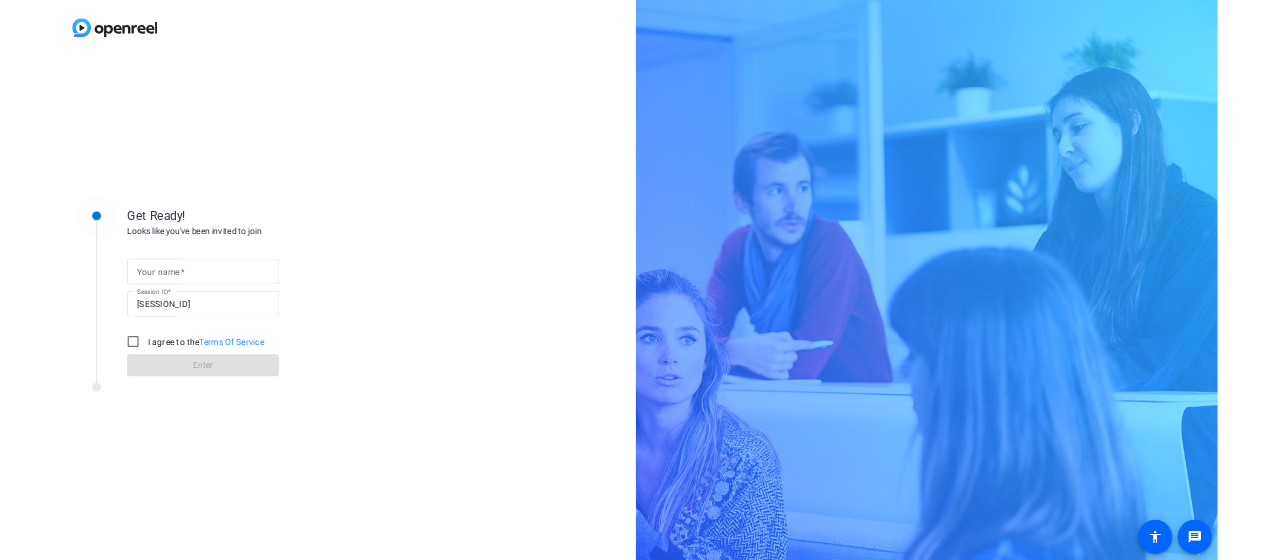 scroll, scrollTop: 0, scrollLeft: 0, axis: both 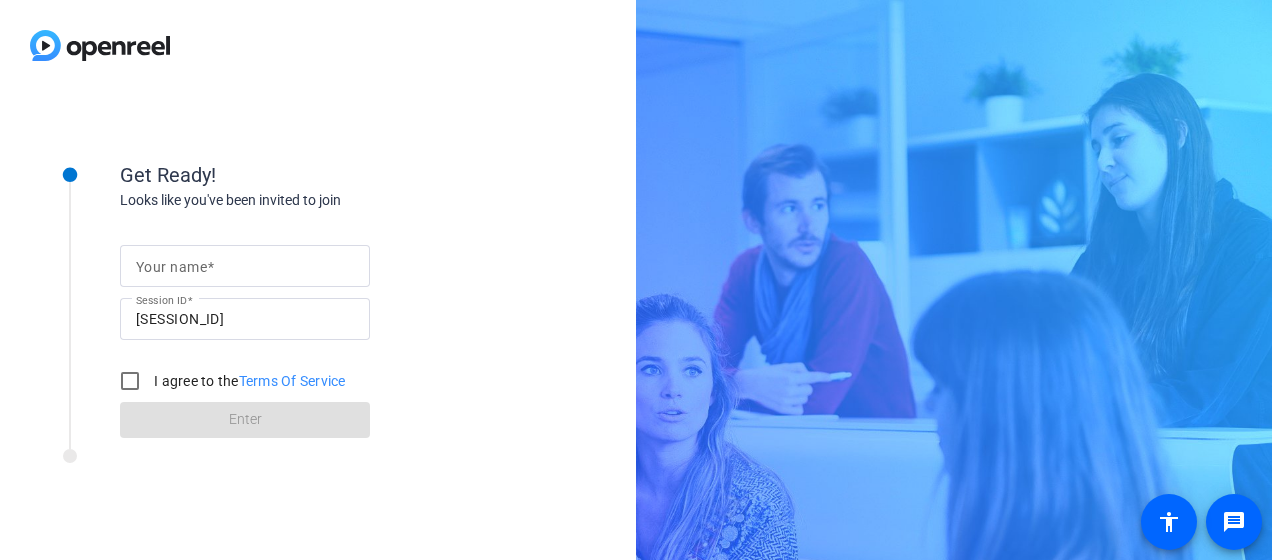 click on "Your name Session ID dkrQ I agree to the  Terms Of Service Enter" 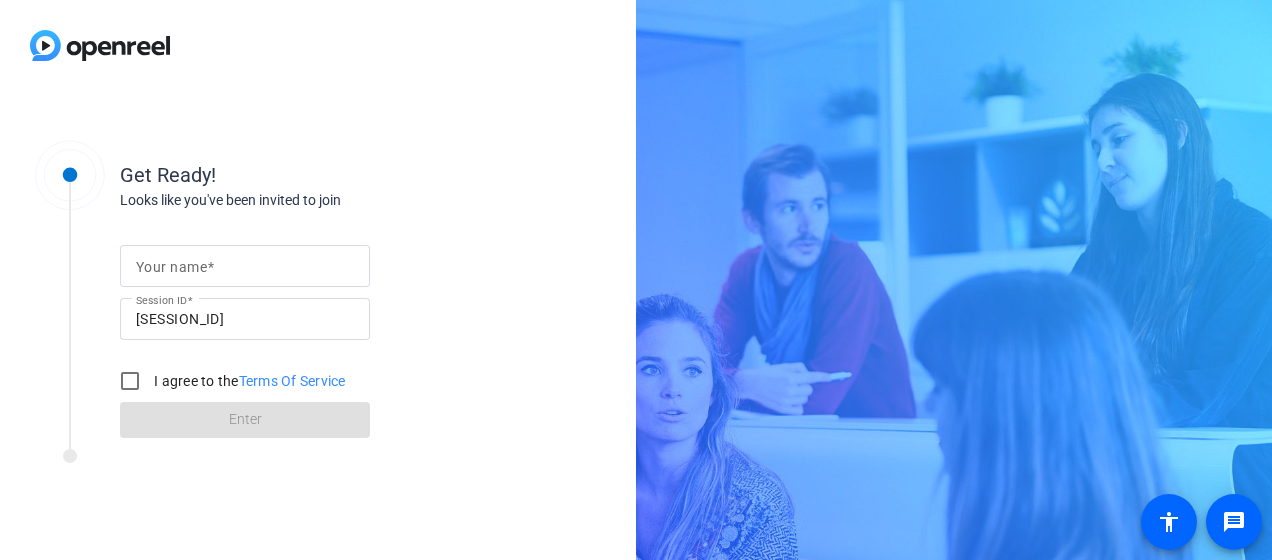 click 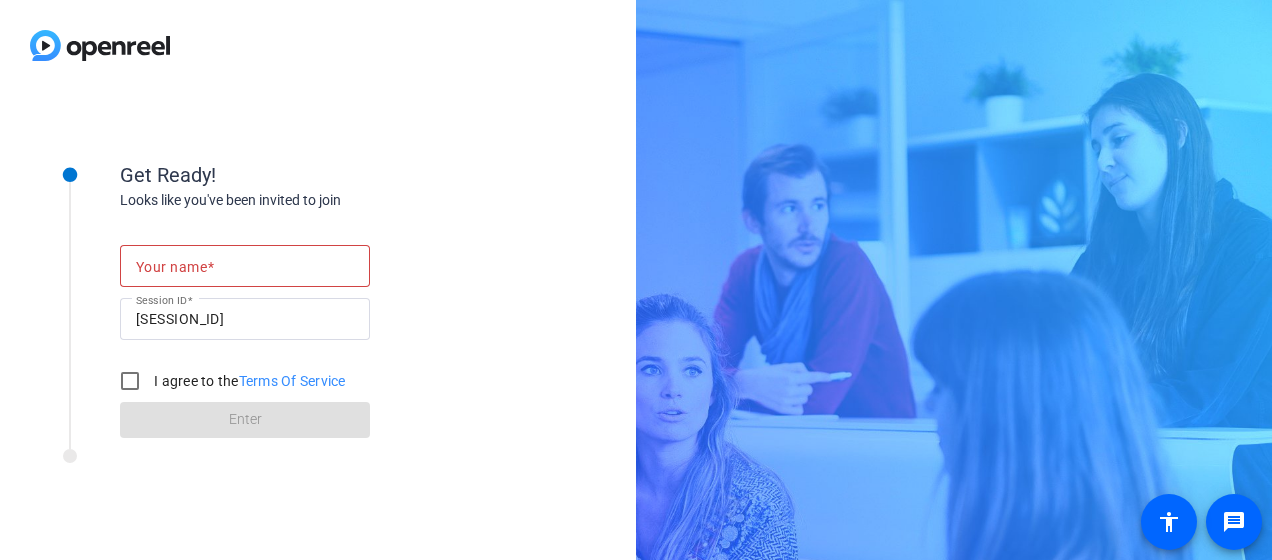 click 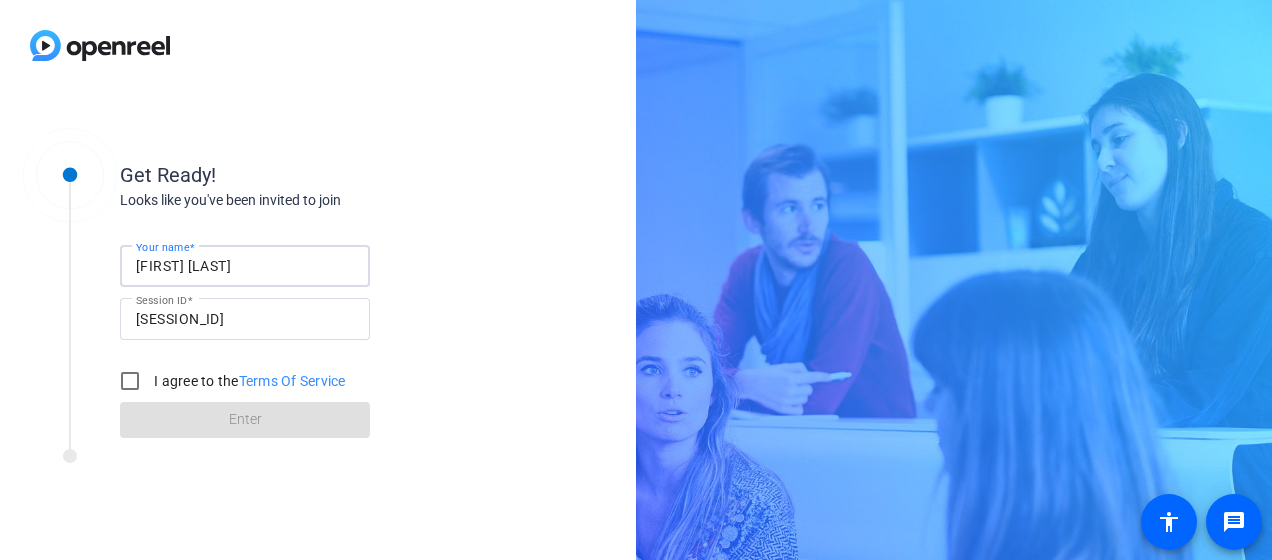 type on "[FIRST] [LAST]" 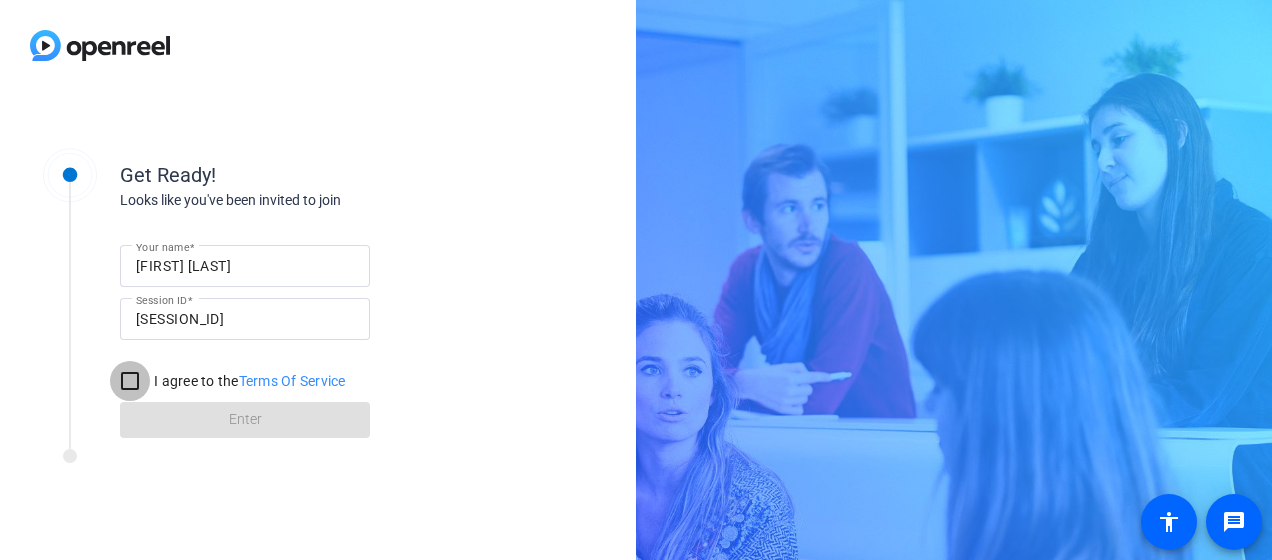 click on "I agree to the  Terms Of Service" at bounding box center [130, 381] 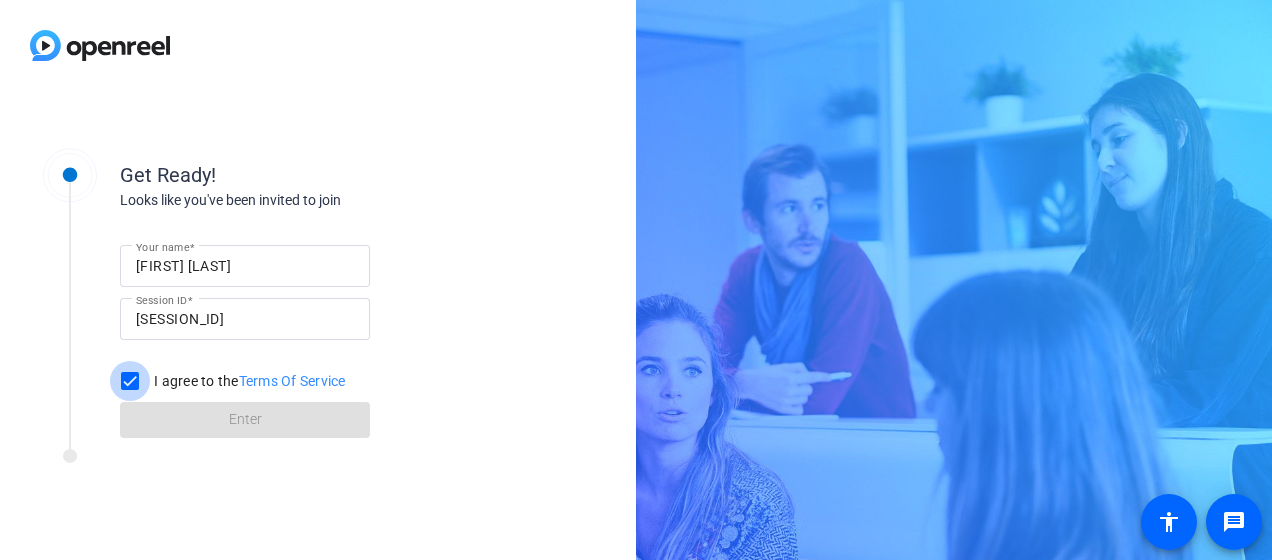 checkbox on "true" 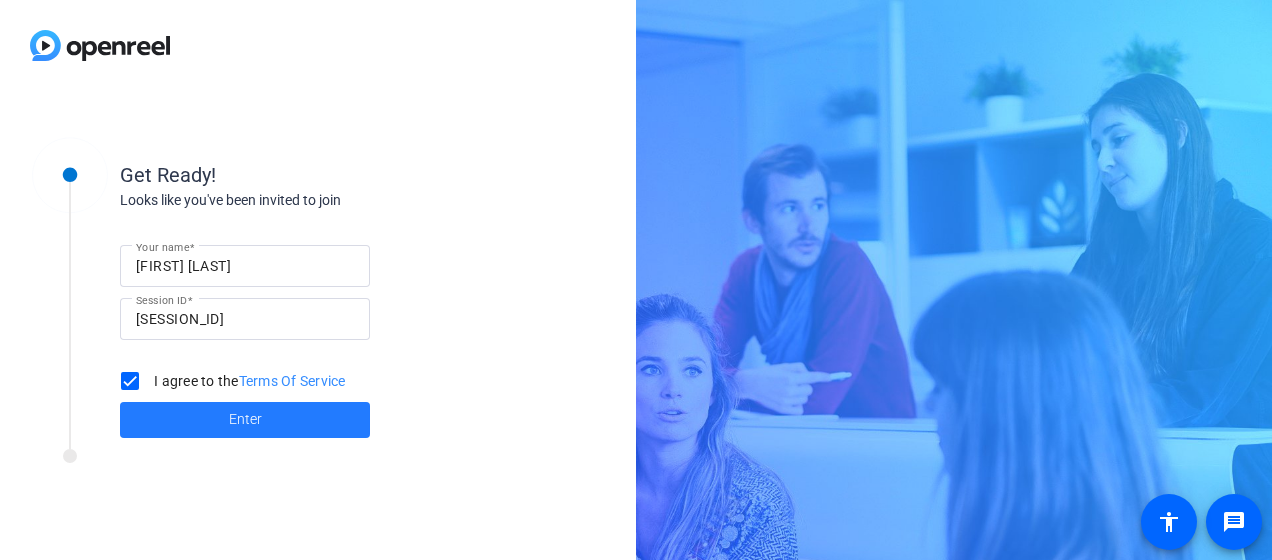 click 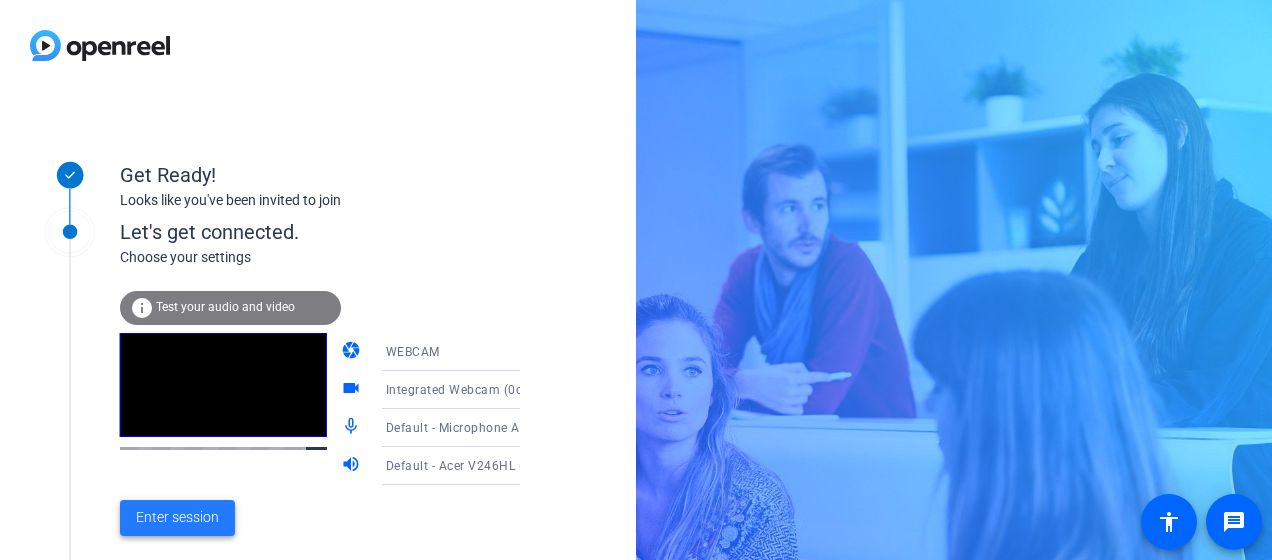 click on "Enter session" 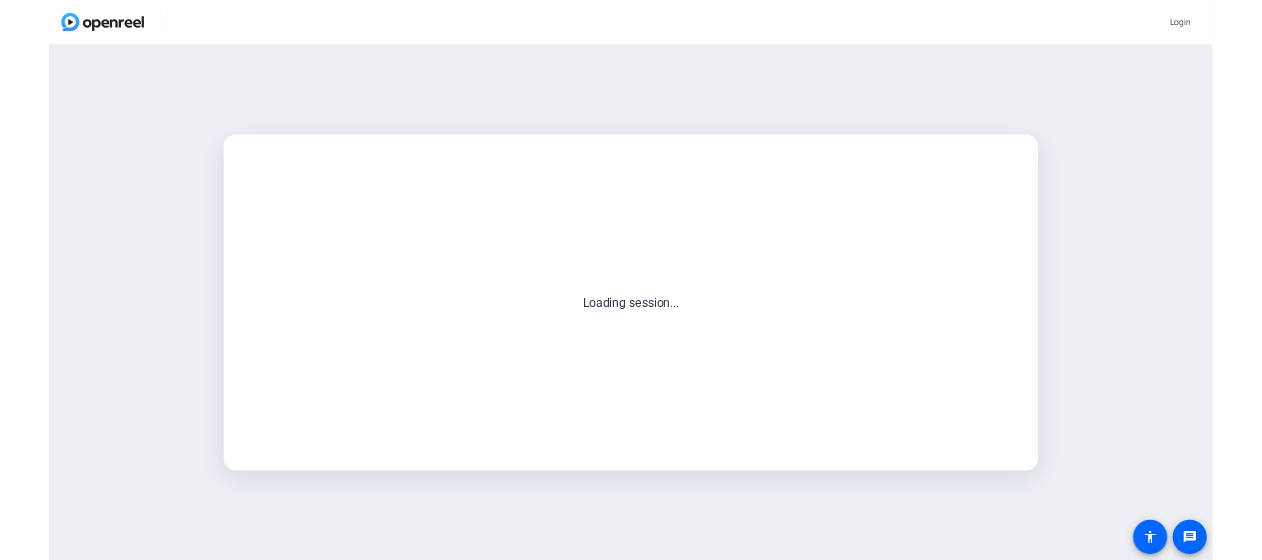 scroll, scrollTop: 0, scrollLeft: 0, axis: both 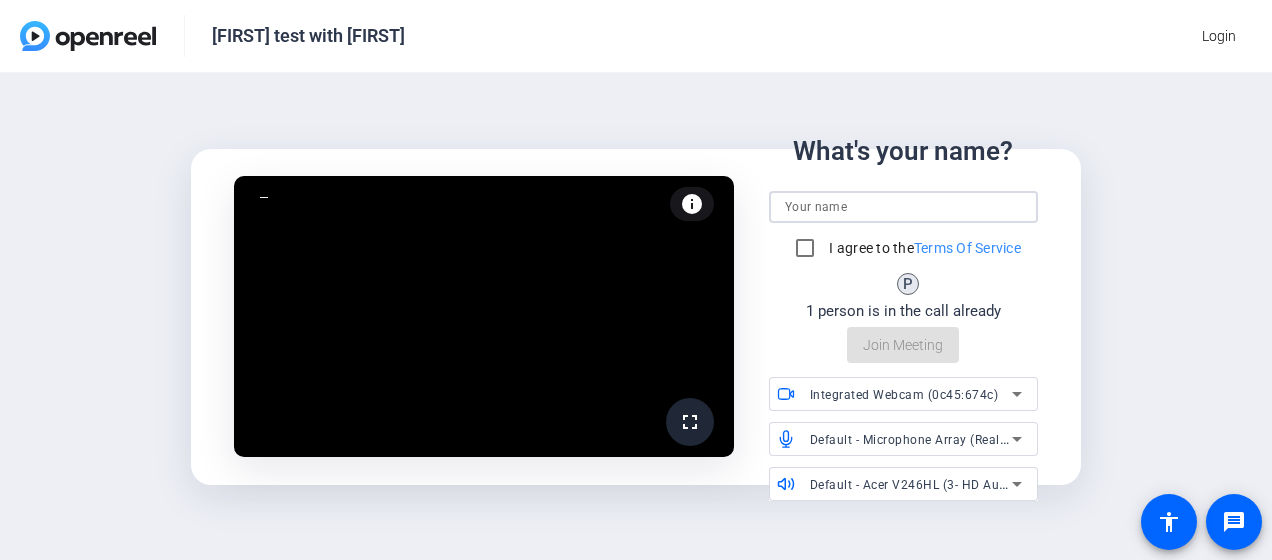 click at bounding box center (903, 207) 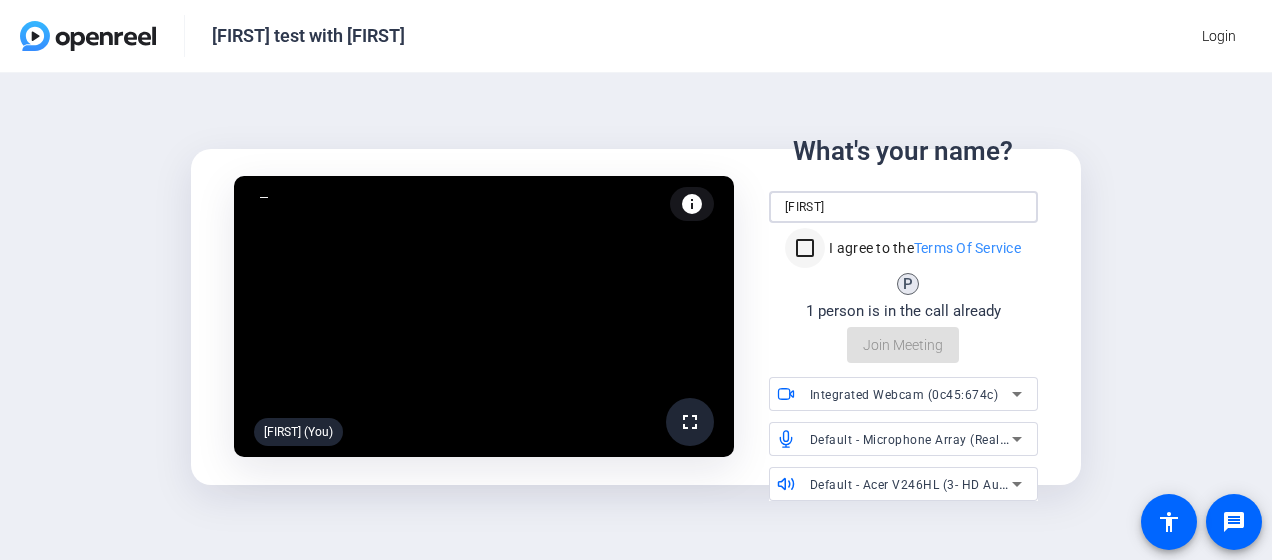 type on "[FIRST]" 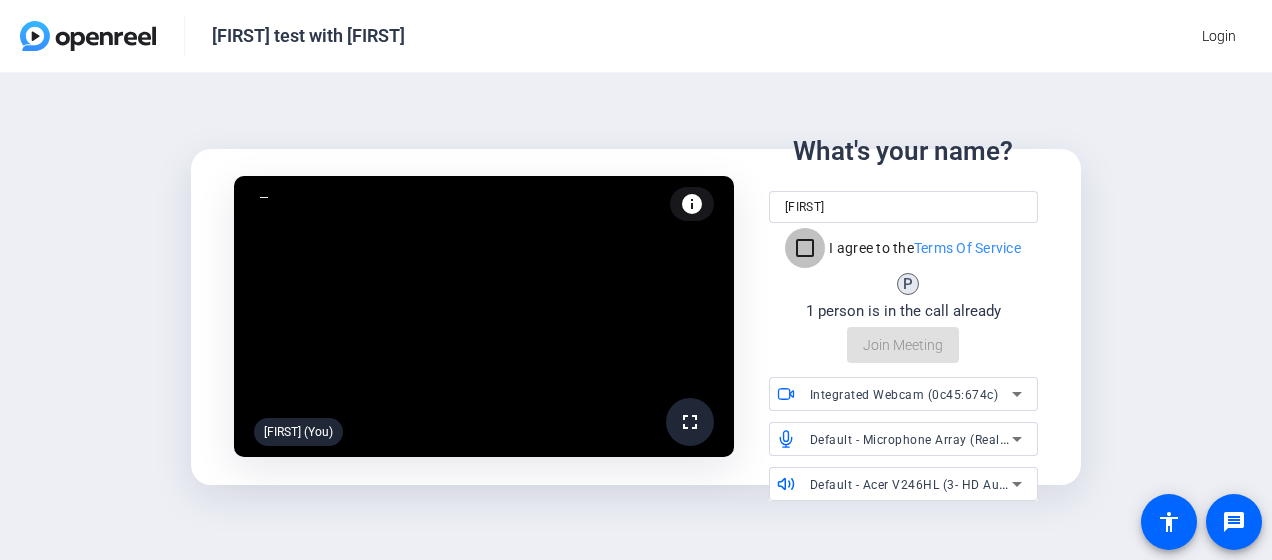 click on "I agree to the  Terms Of Service" at bounding box center [805, 248] 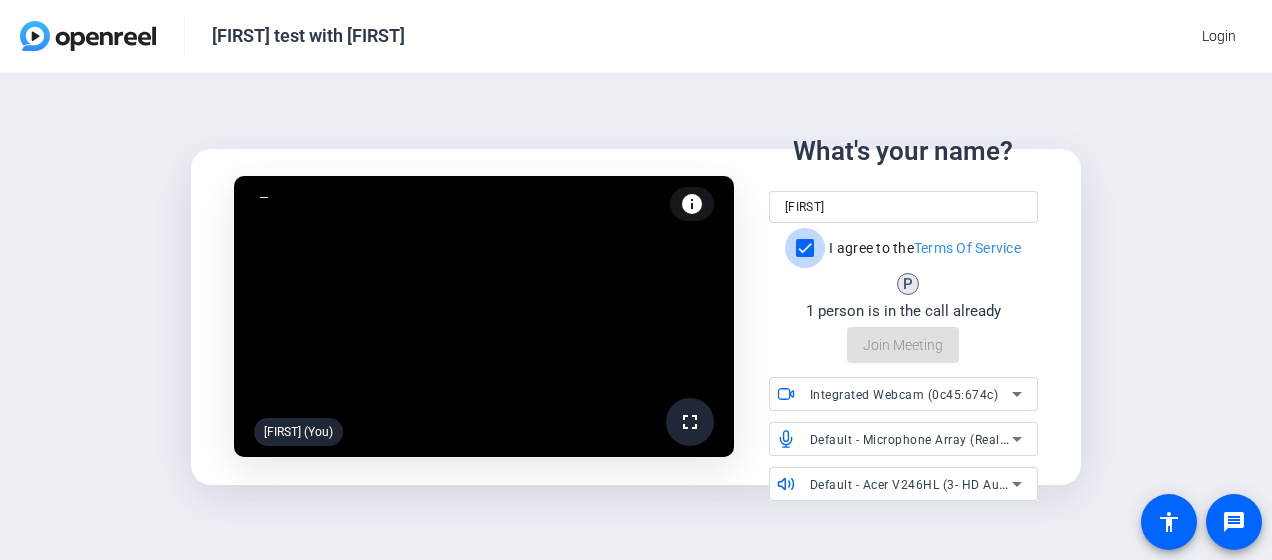 checkbox on "true" 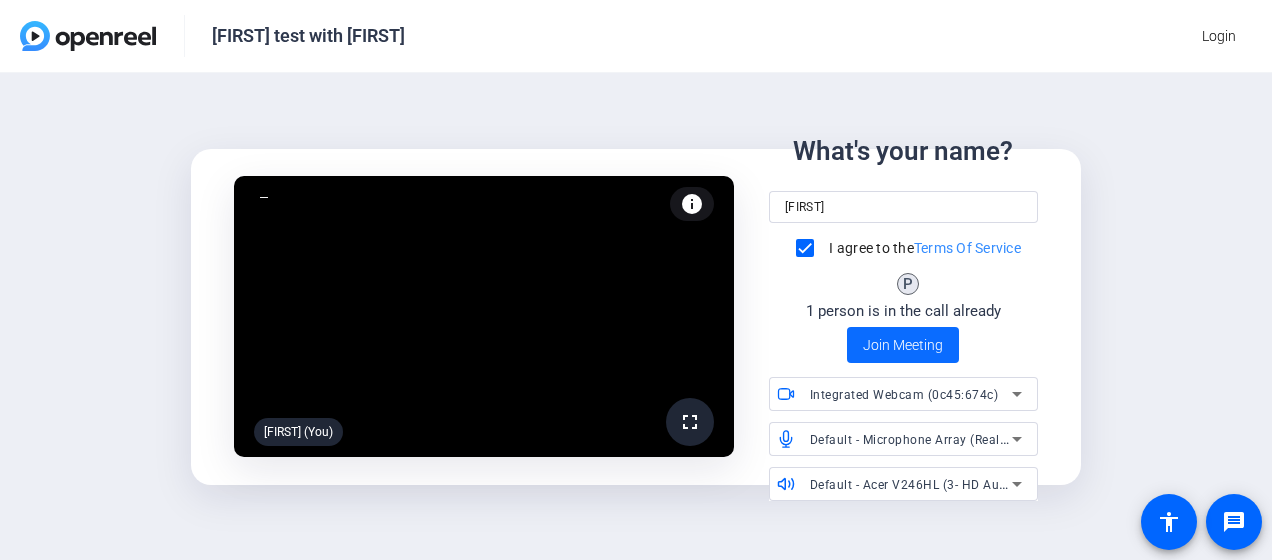 click on "Join Meeting" 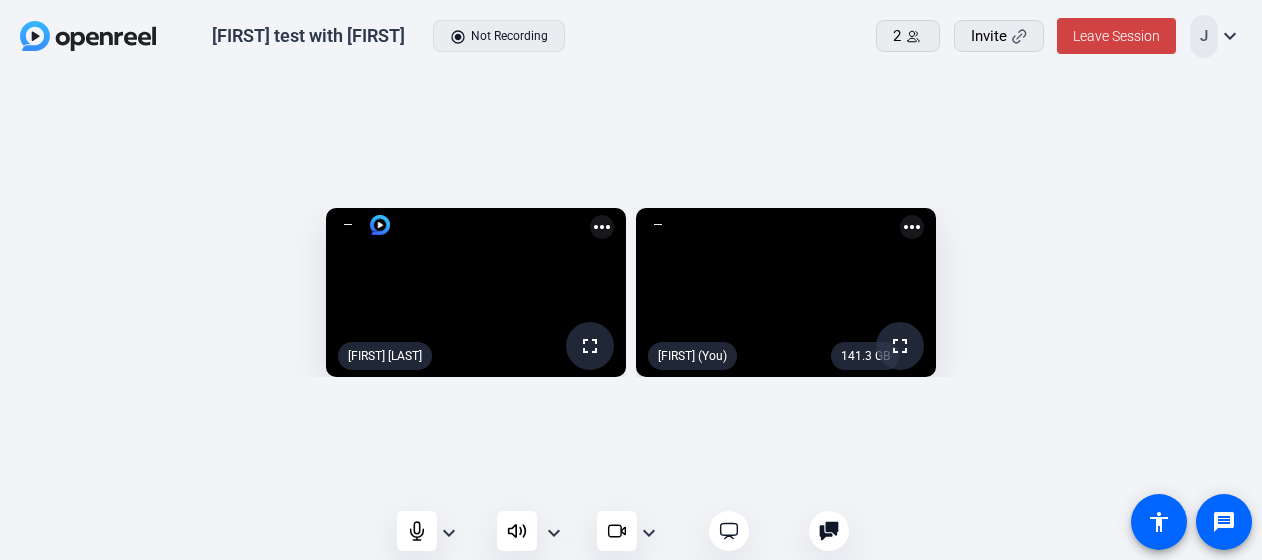click on "expand_more" 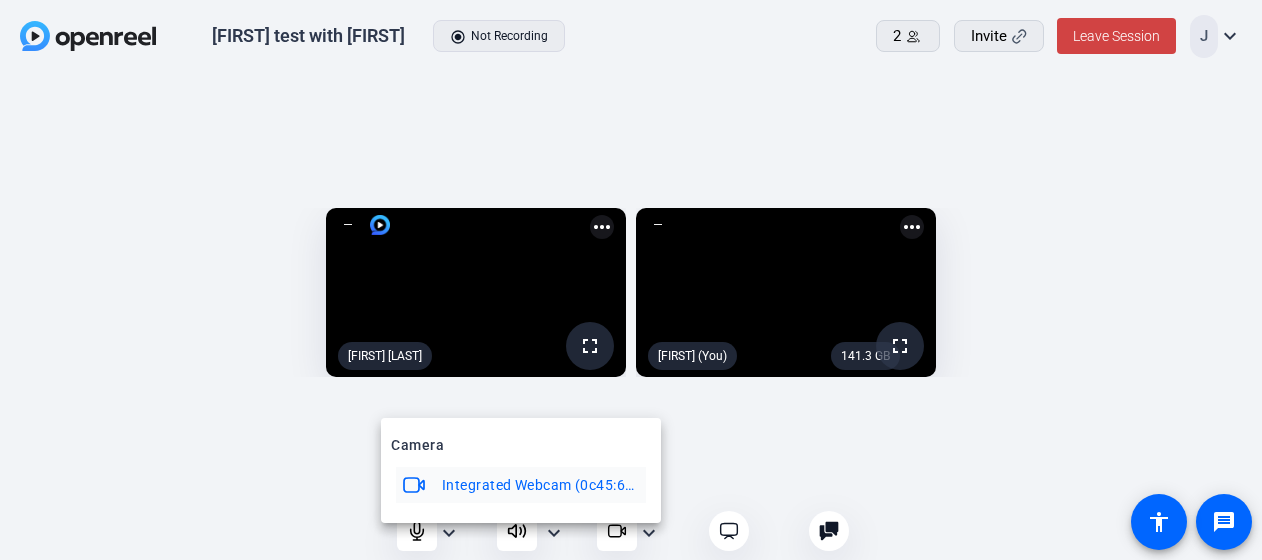 click at bounding box center (631, 280) 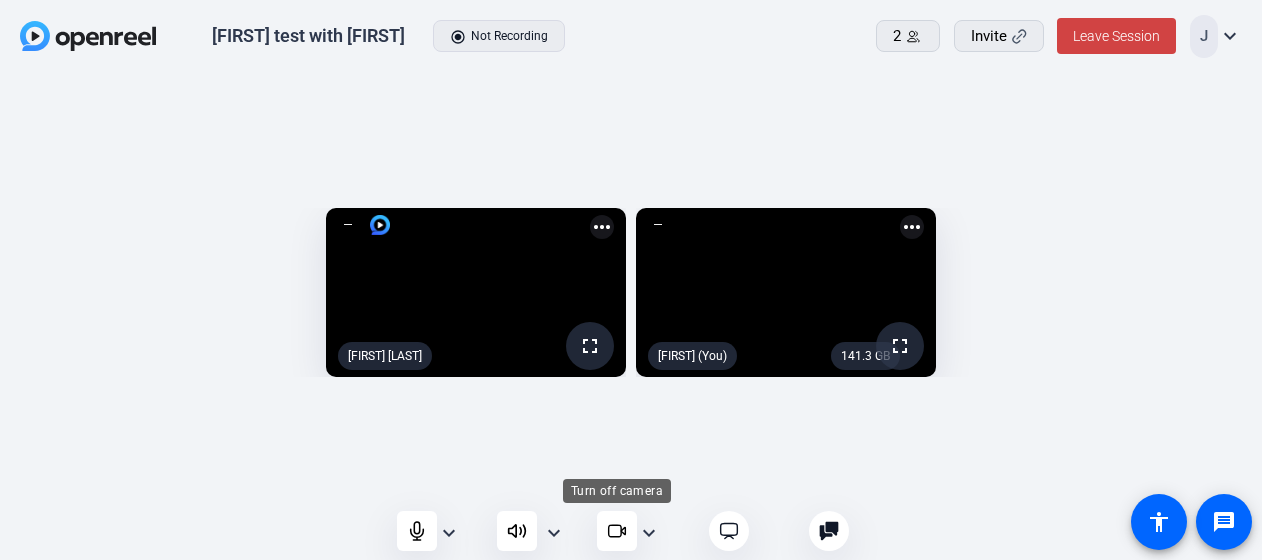 click 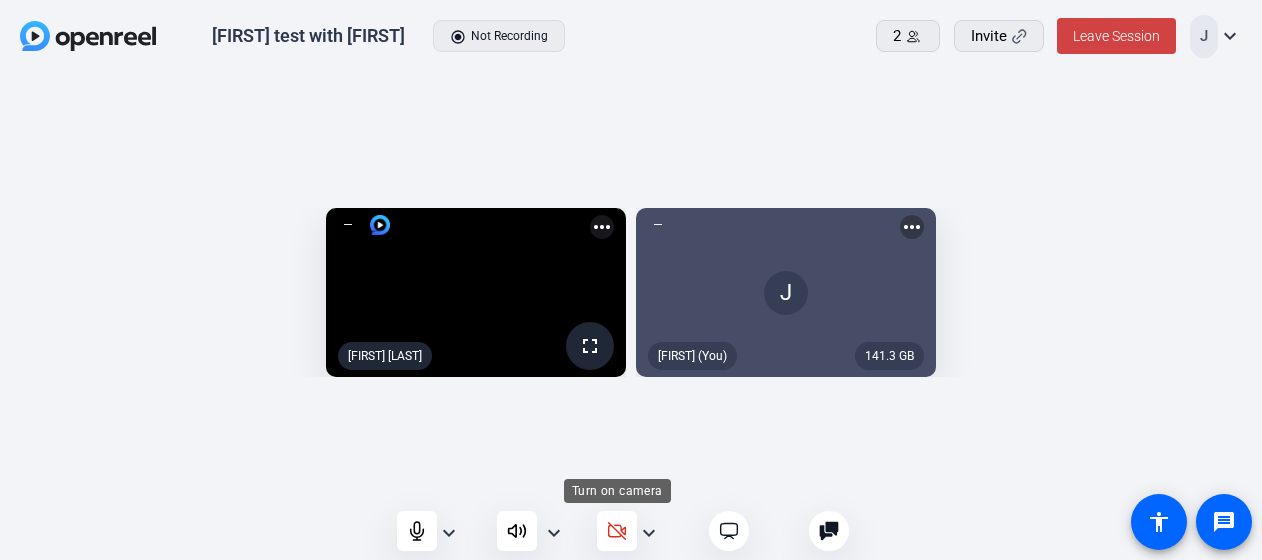 click 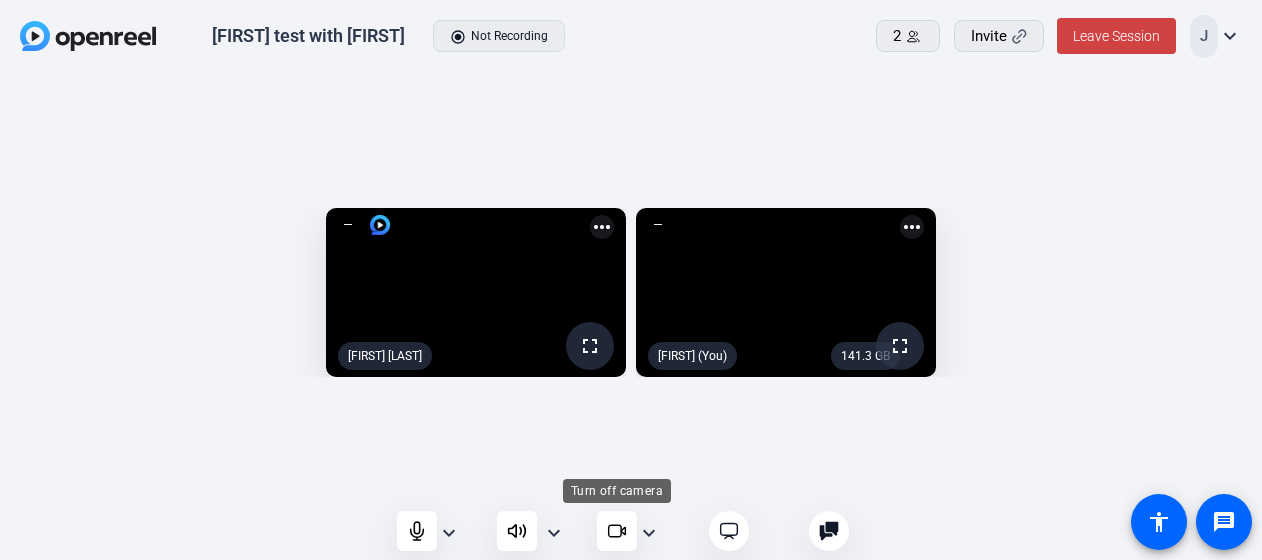 click 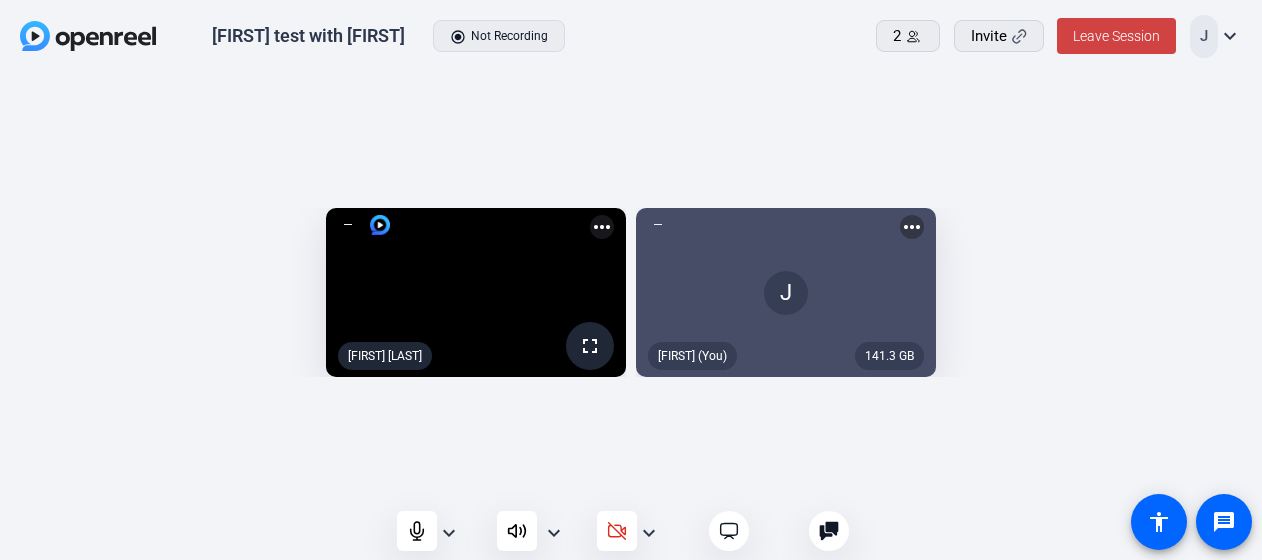 click 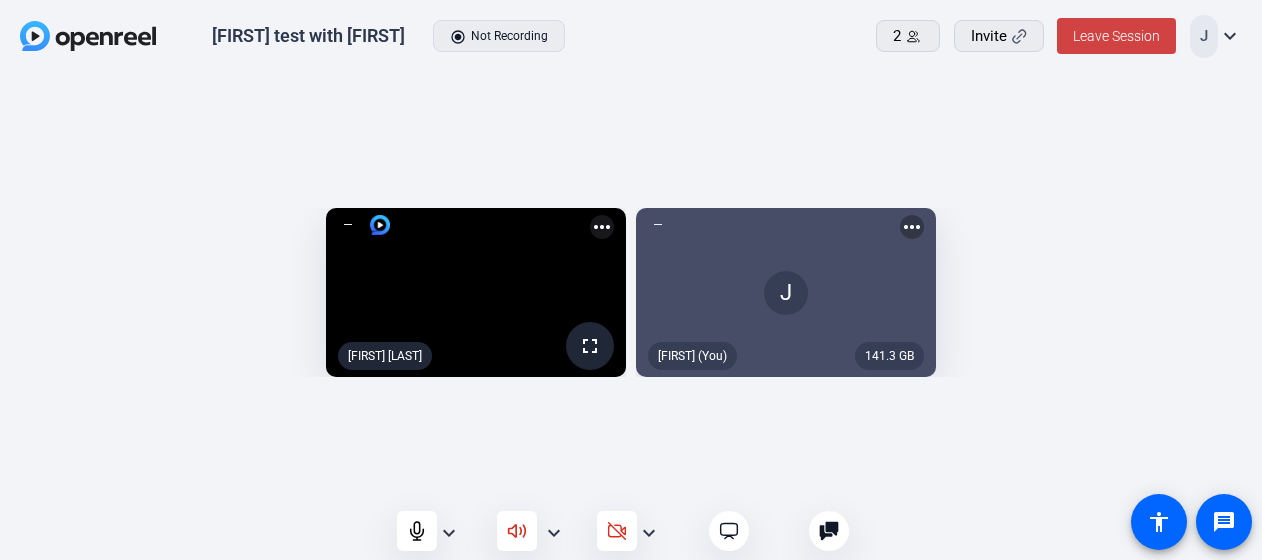 click 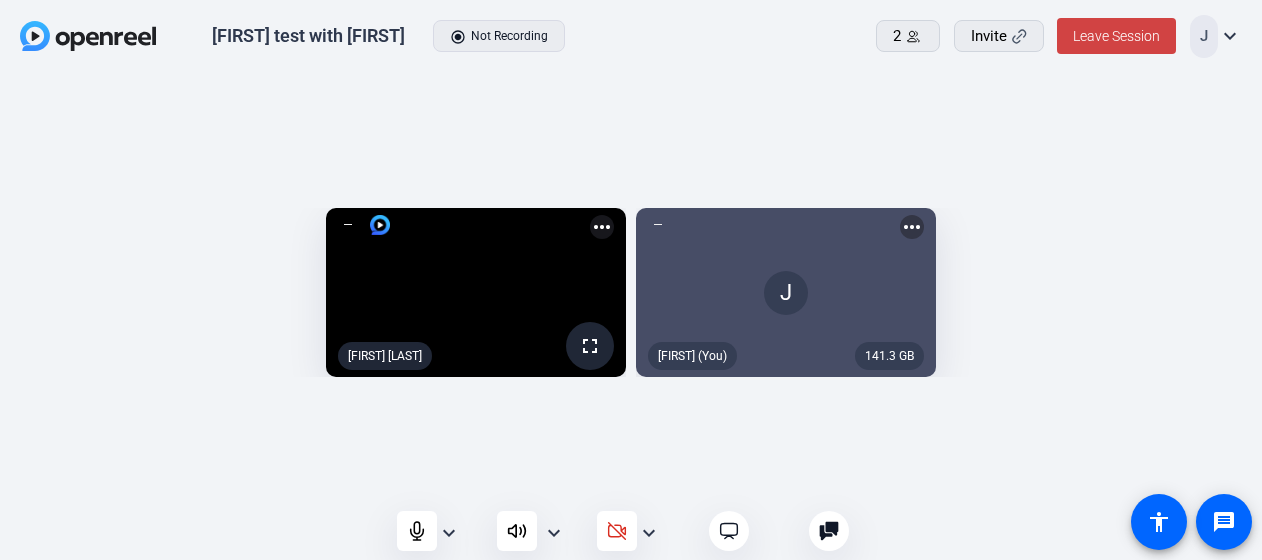 click on "expand_more" 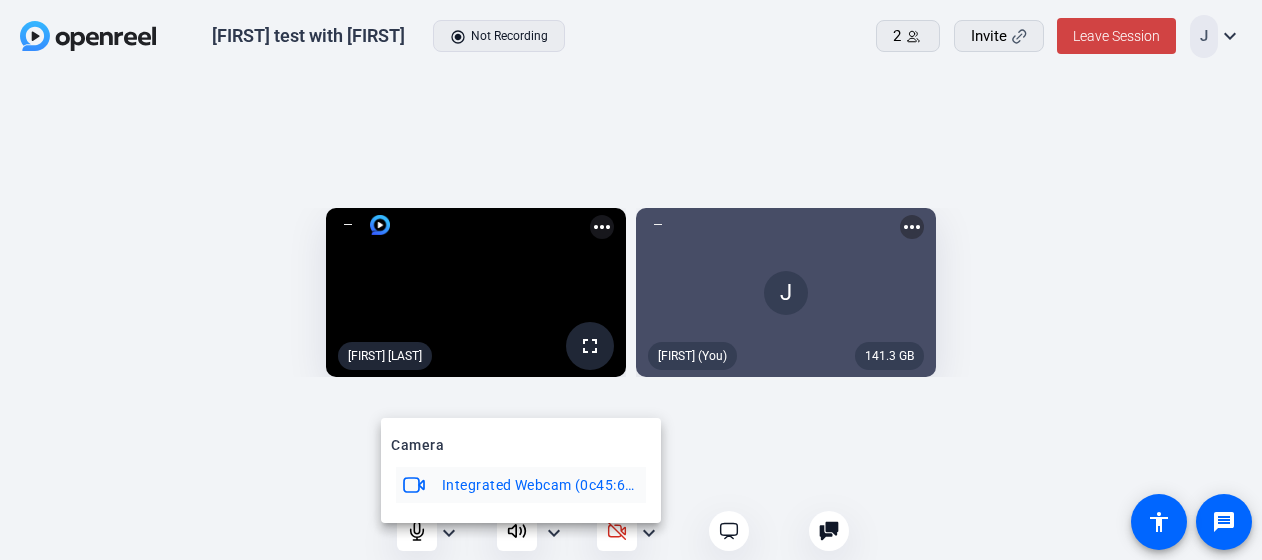 click at bounding box center [631, 280] 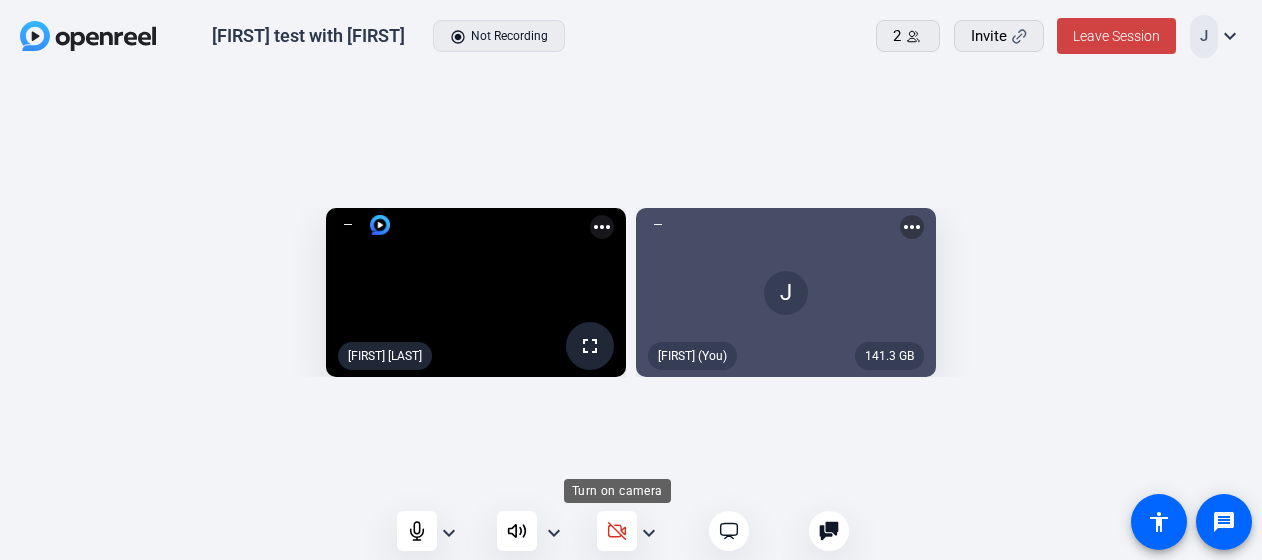 click 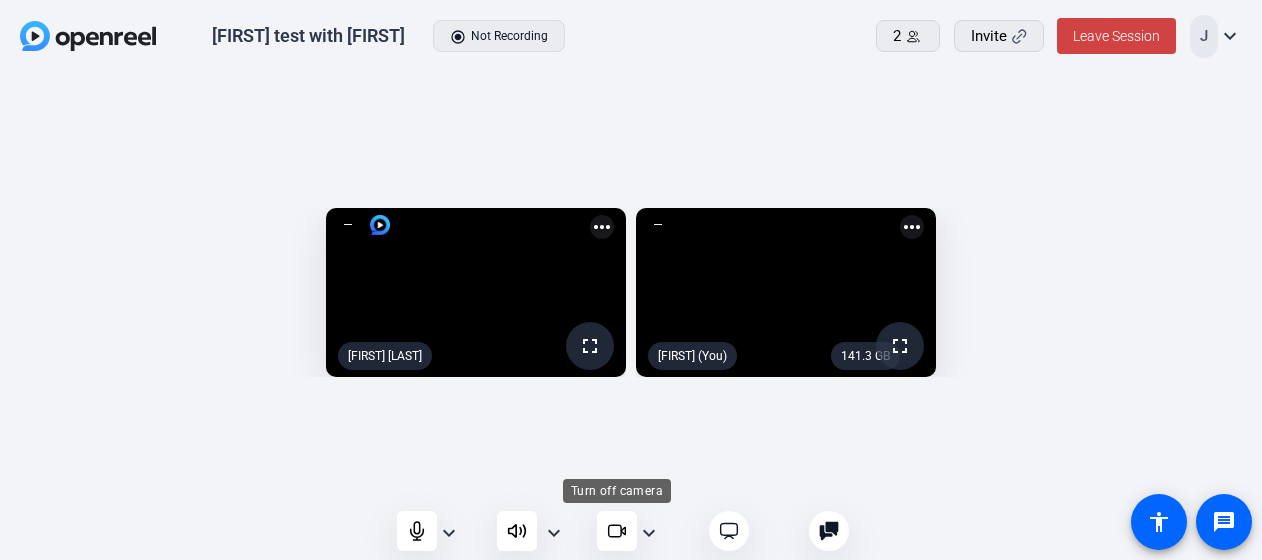 click 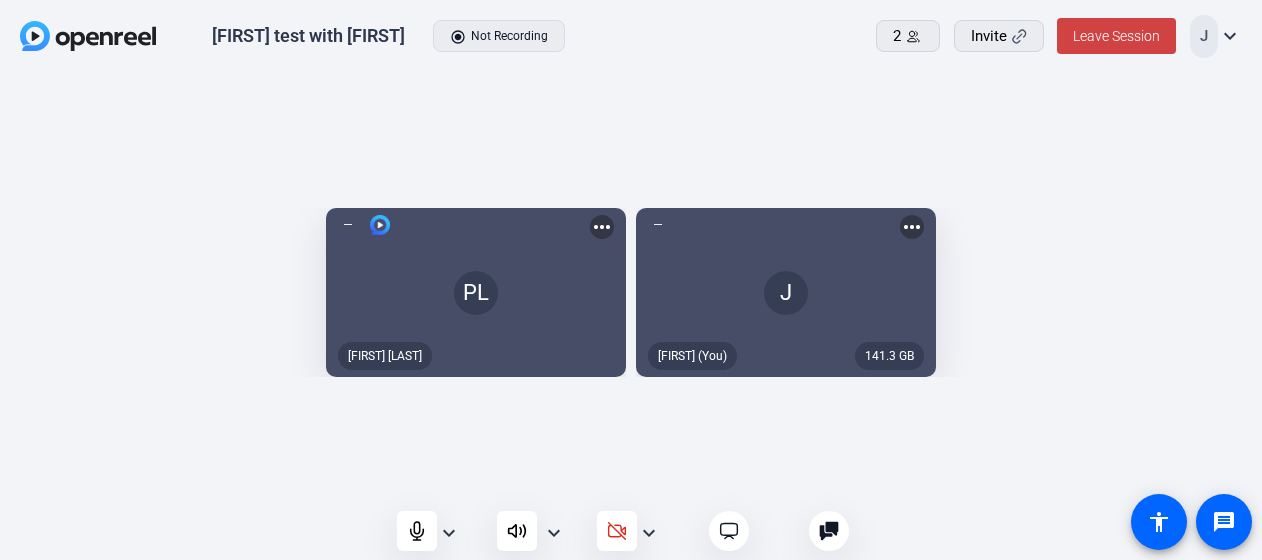 scroll, scrollTop: 19, scrollLeft: 0, axis: vertical 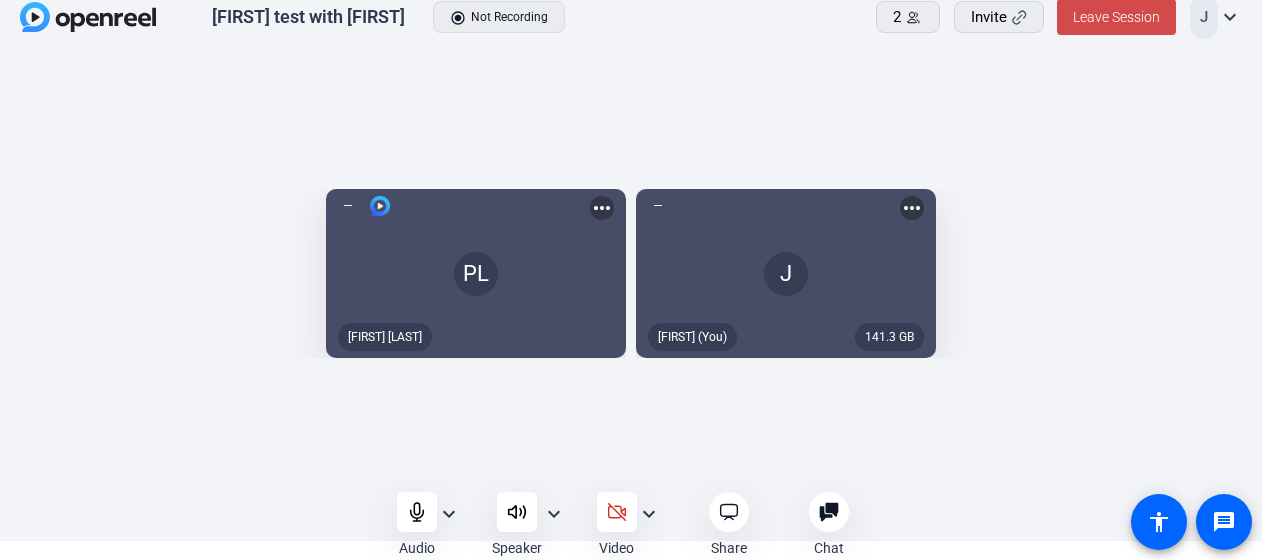 click 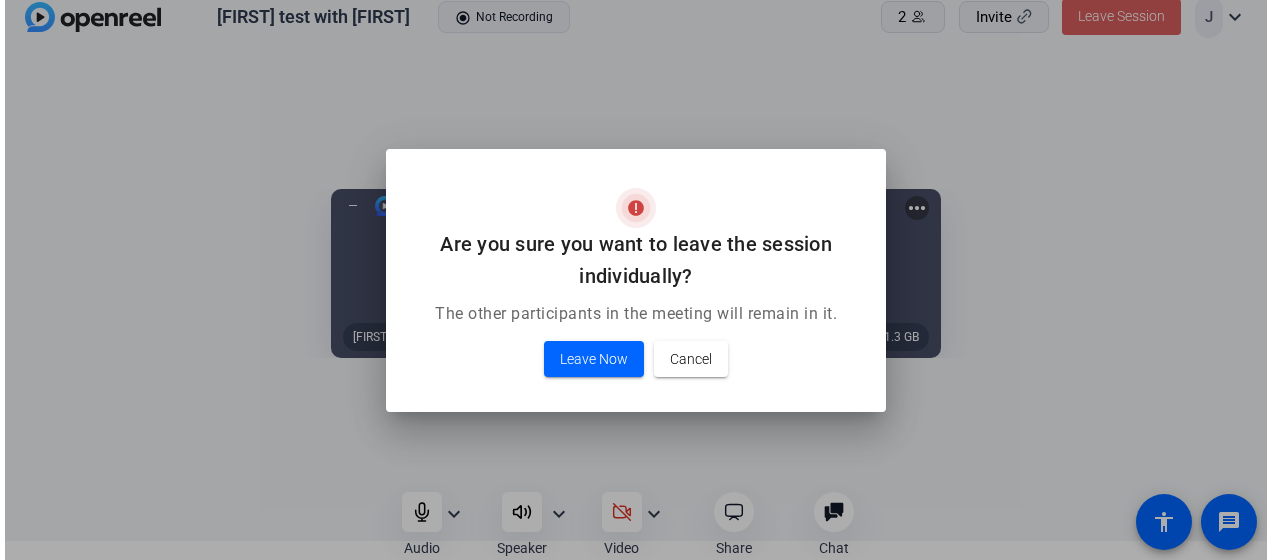 scroll, scrollTop: 0, scrollLeft: 0, axis: both 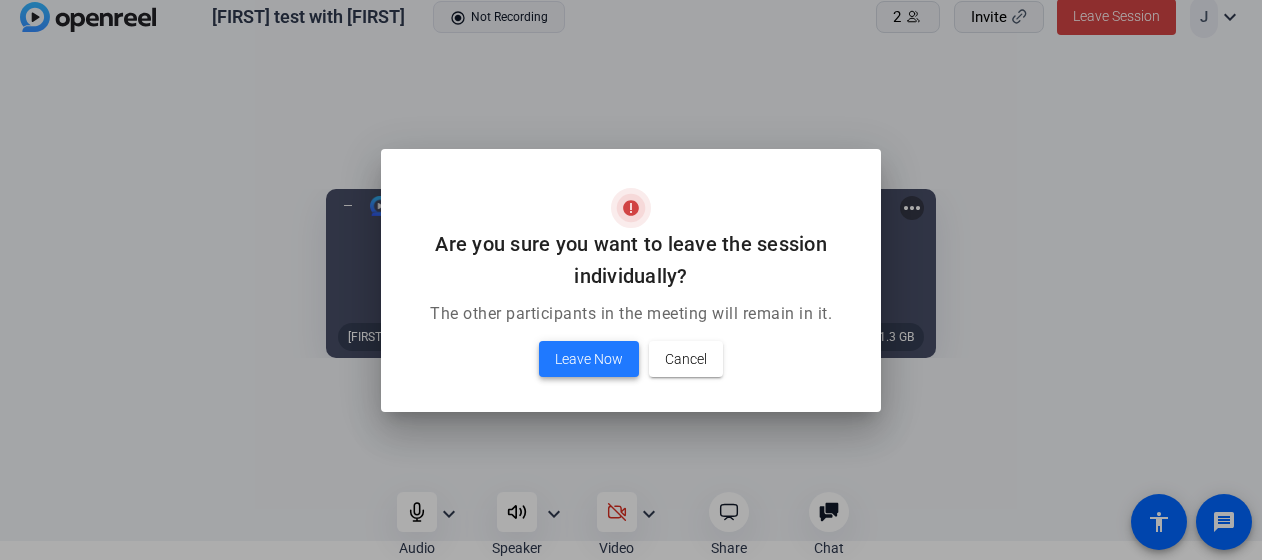 click on "Leave Now" at bounding box center [589, 359] 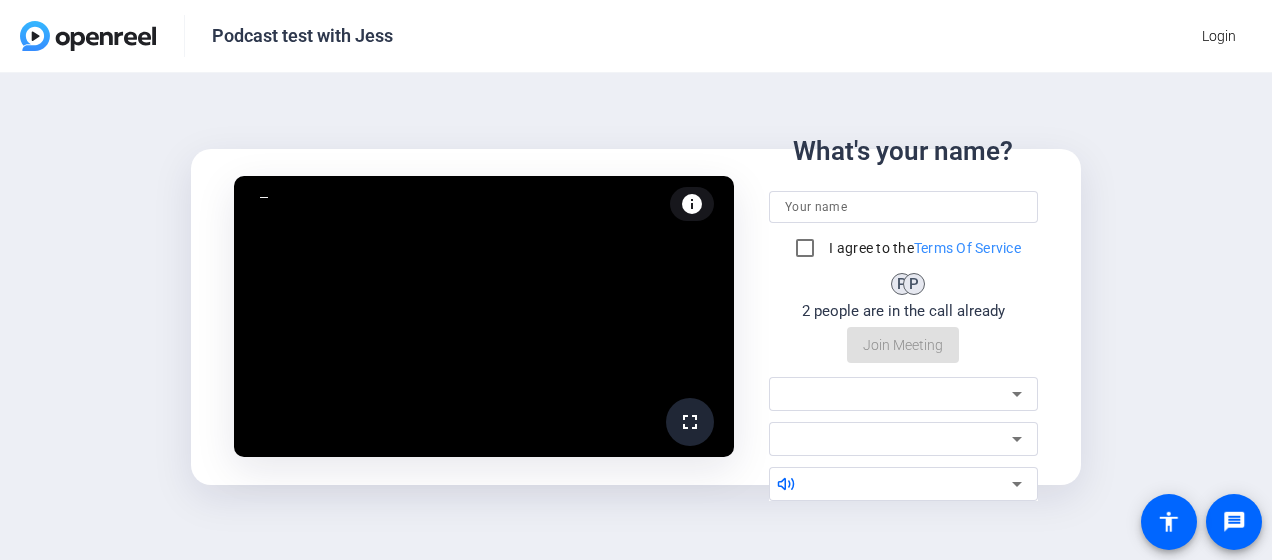 scroll, scrollTop: 0, scrollLeft: 0, axis: both 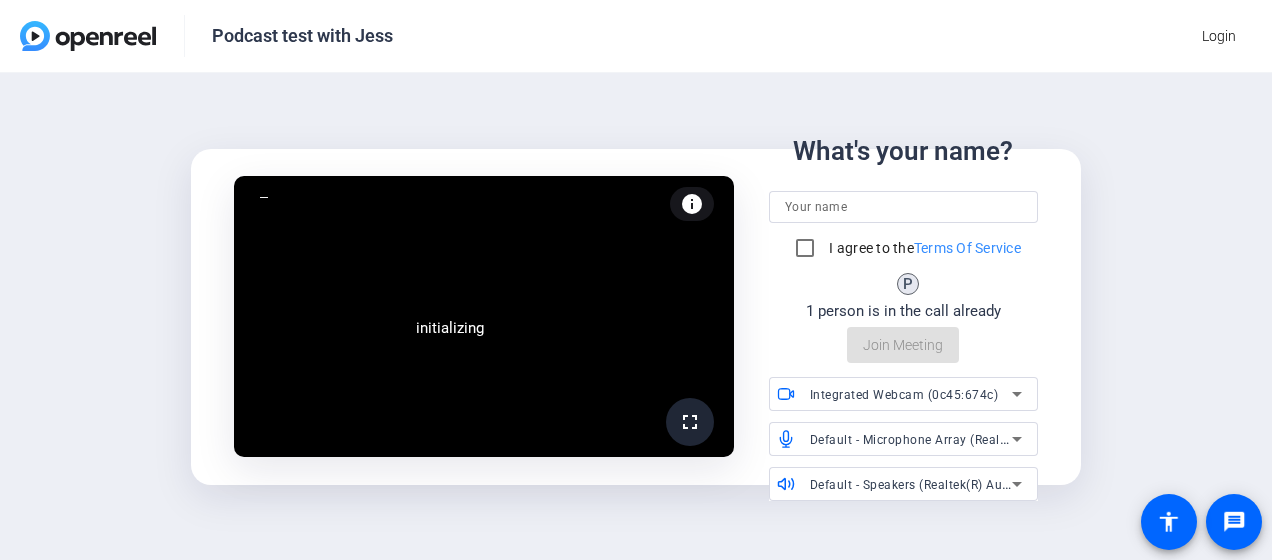 click at bounding box center (903, 207) 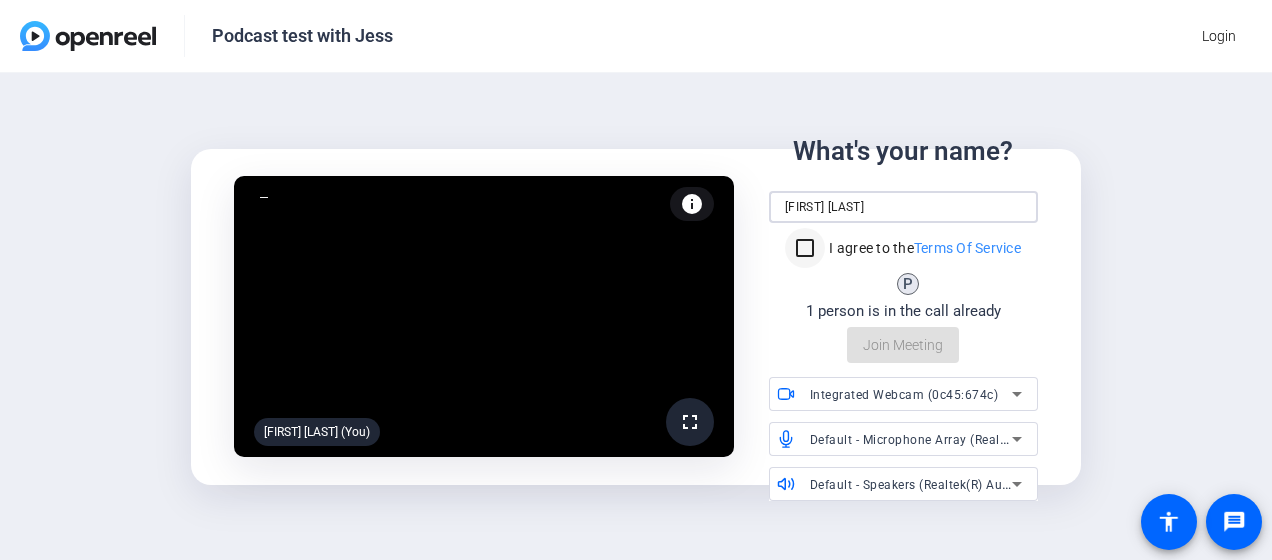 type on "Jess Kearney" 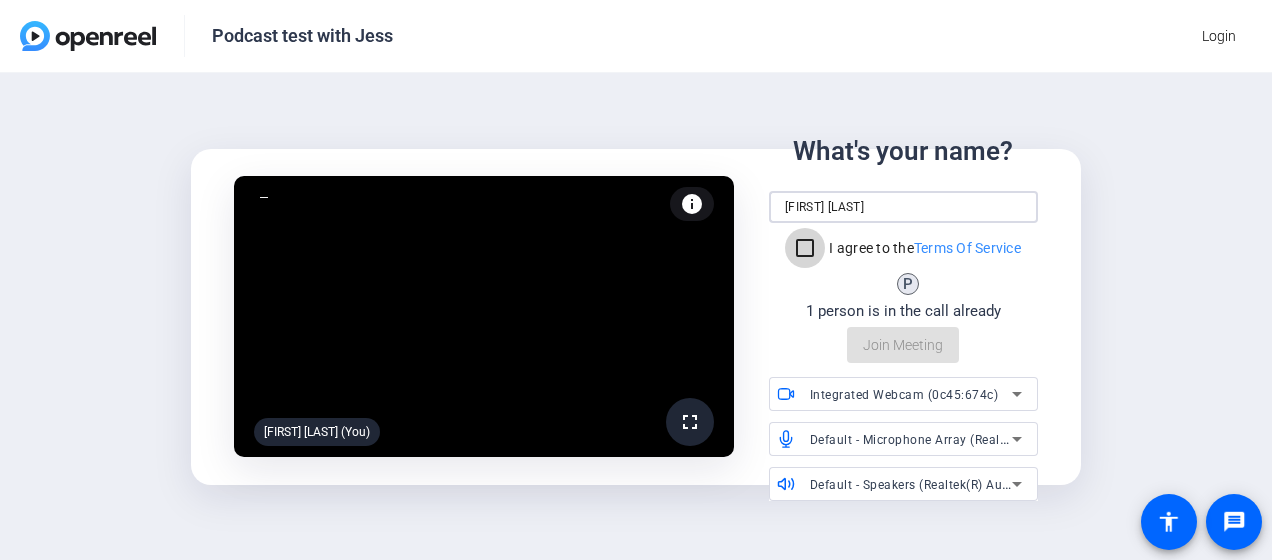 click on "I agree to the  Terms Of Service" at bounding box center [805, 248] 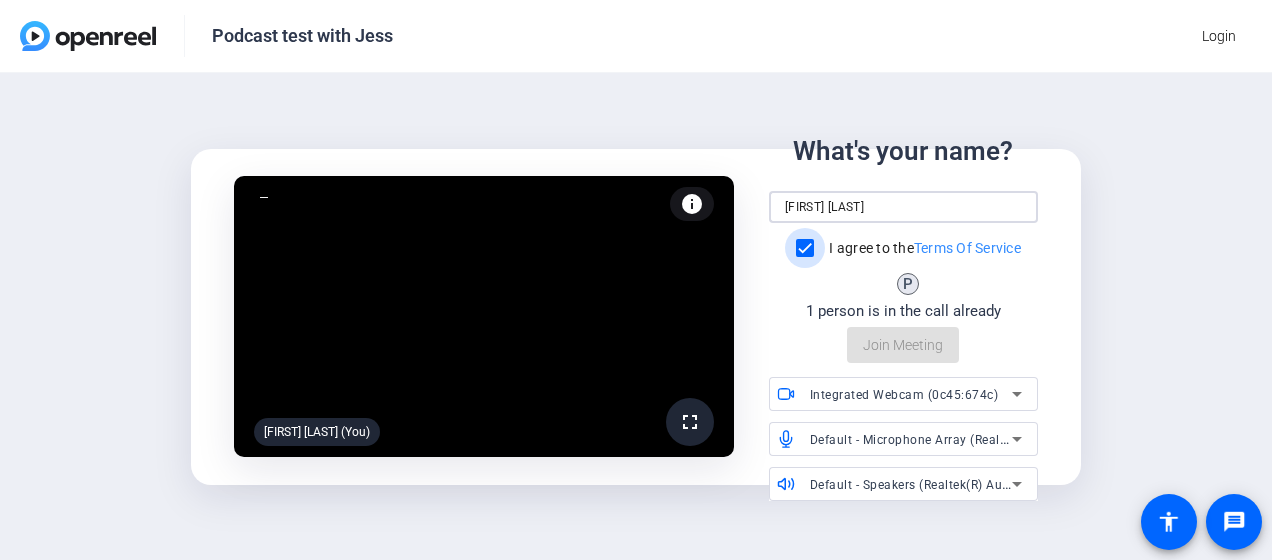 checkbox on "true" 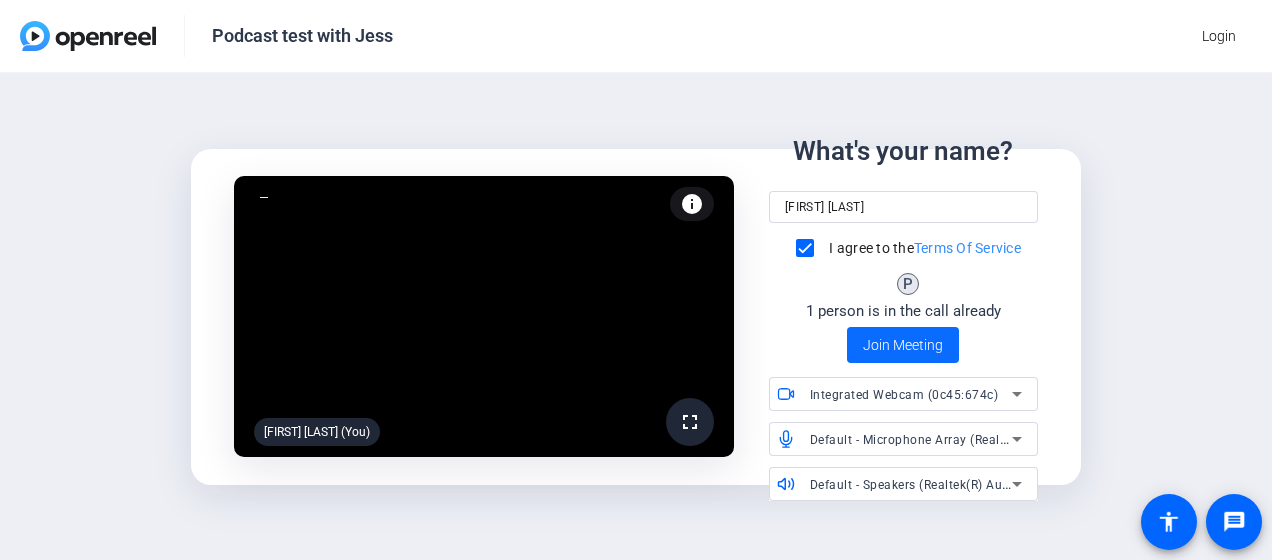 click on "Join Meeting" 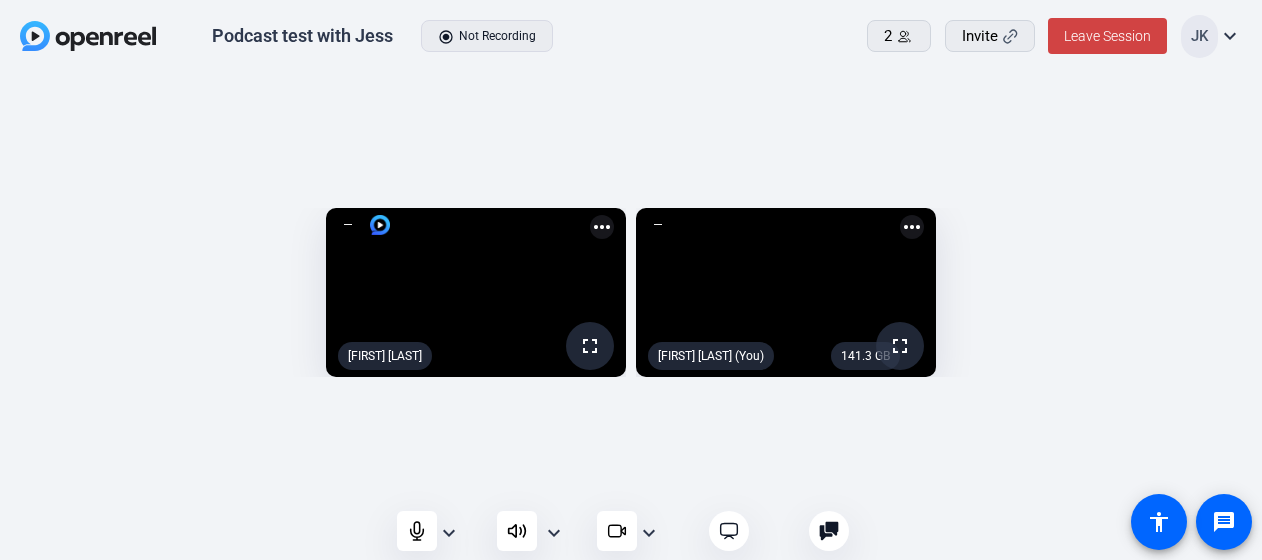 click on "expand_more" 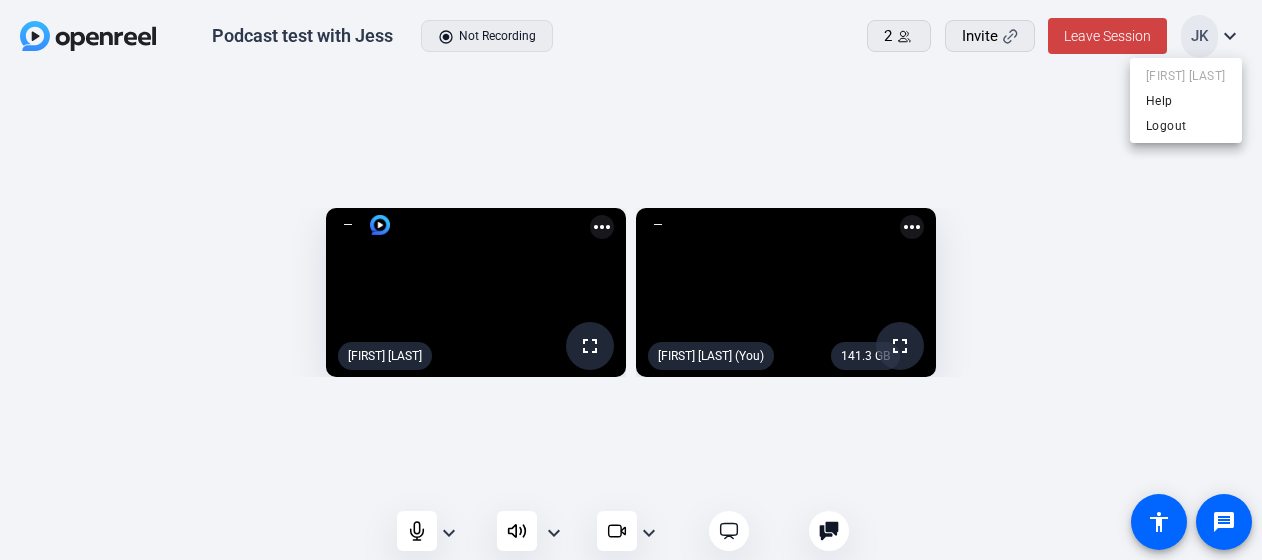 click at bounding box center [631, 280] 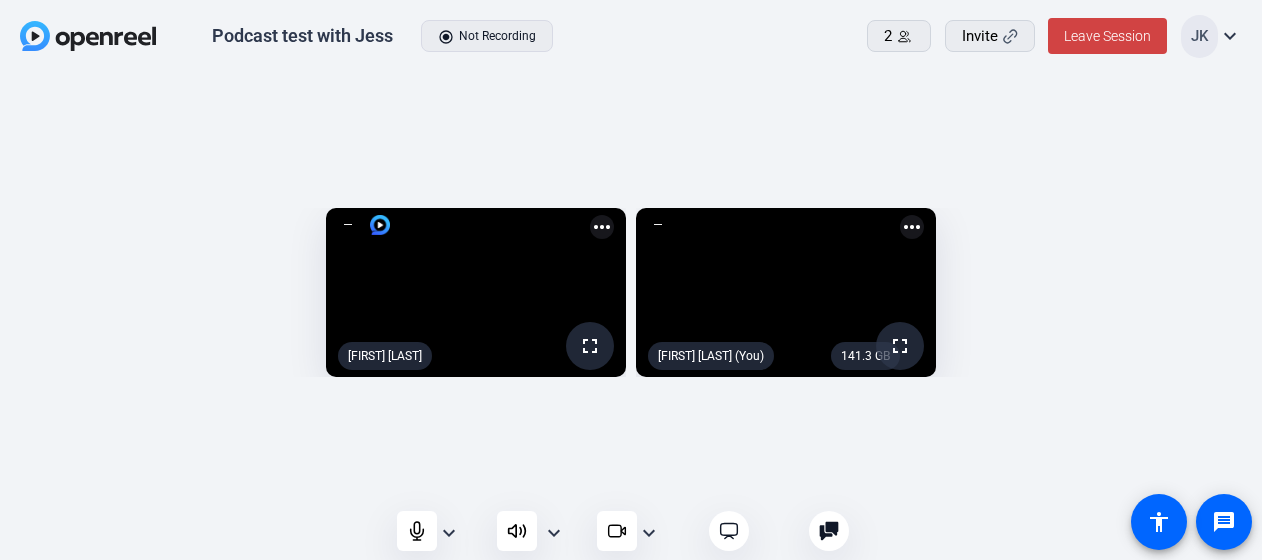 click on "expand_more" 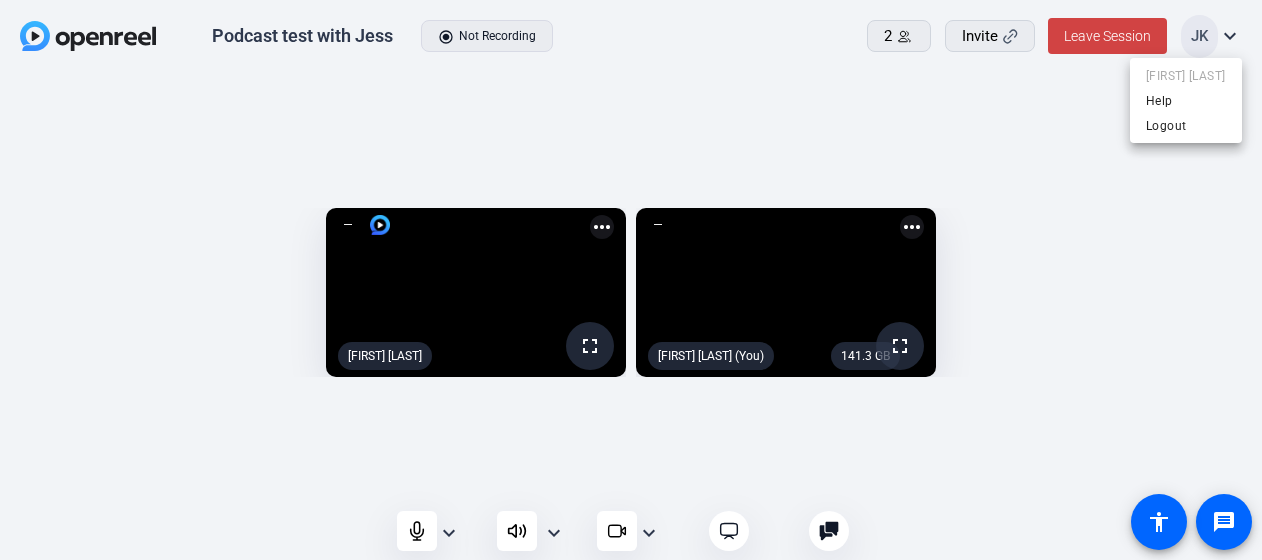 click at bounding box center [631, 280] 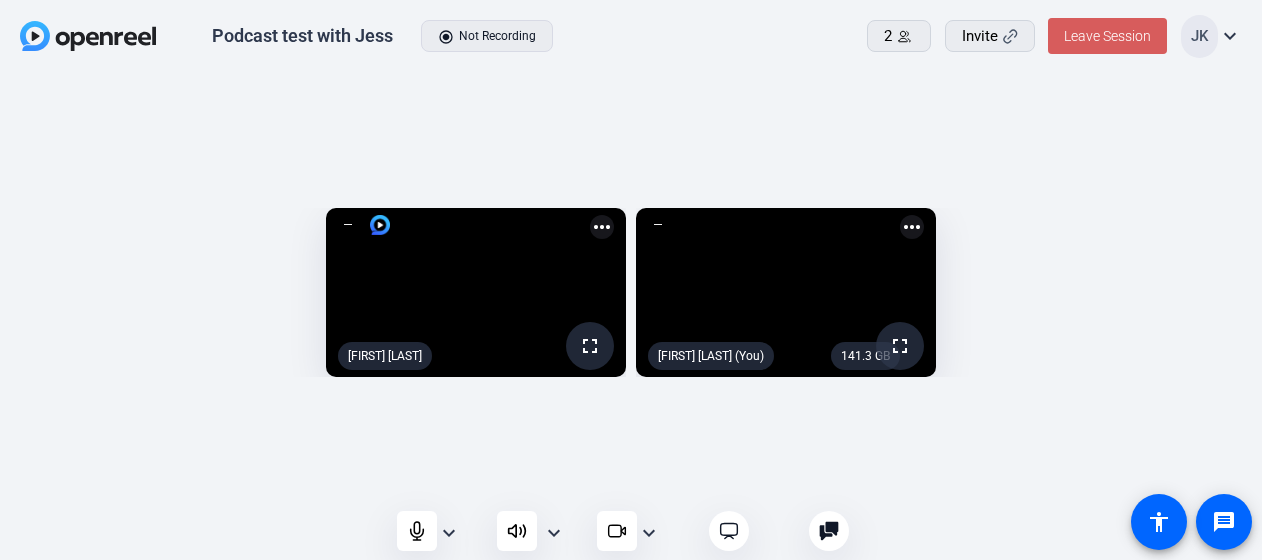click on "Leave Session" 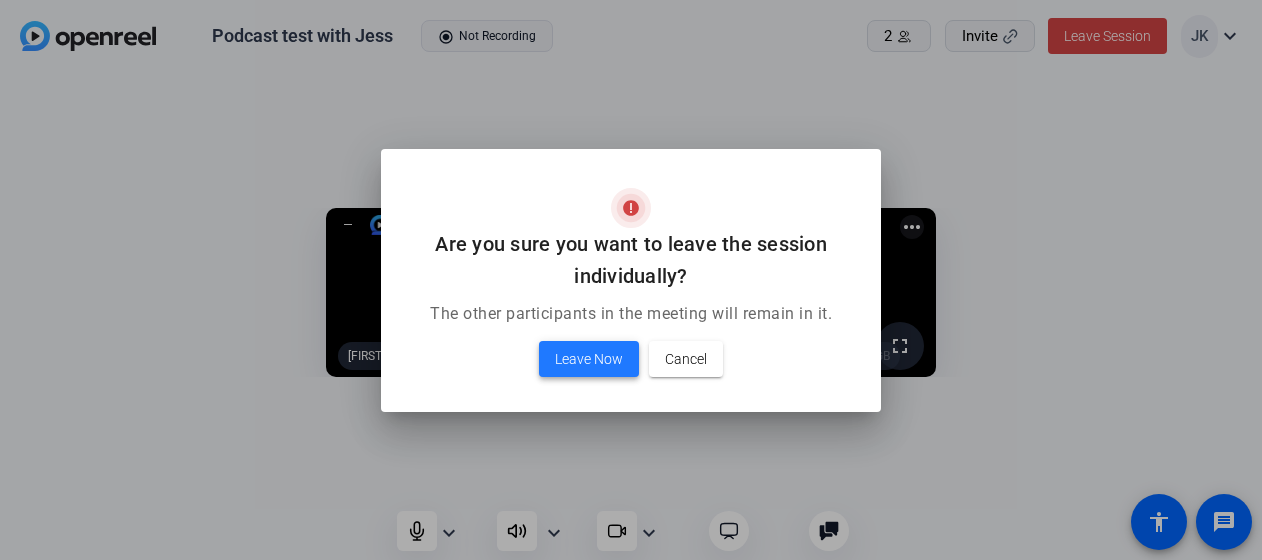click on "Leave Now" at bounding box center [589, 359] 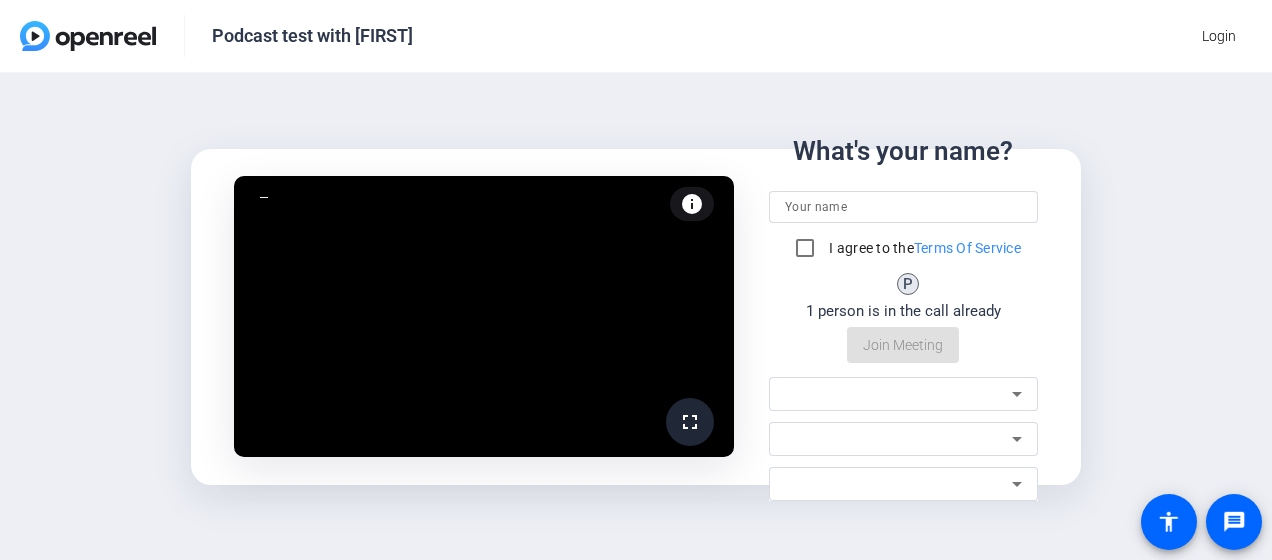 scroll, scrollTop: 0, scrollLeft: 0, axis: both 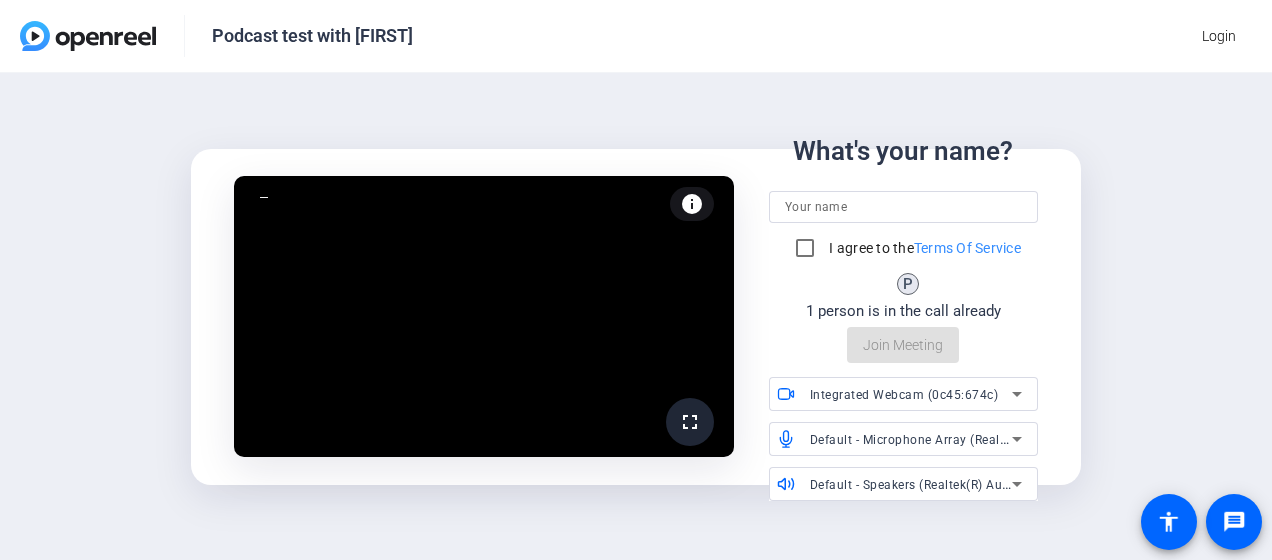 click at bounding box center (903, 207) 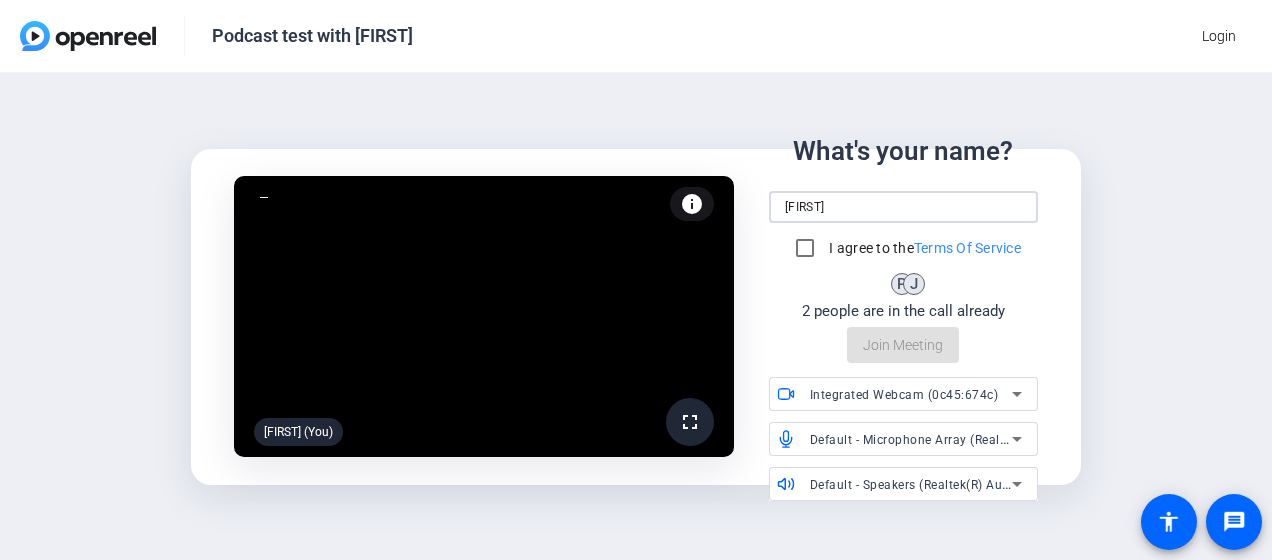 type on "Jess Kearney" 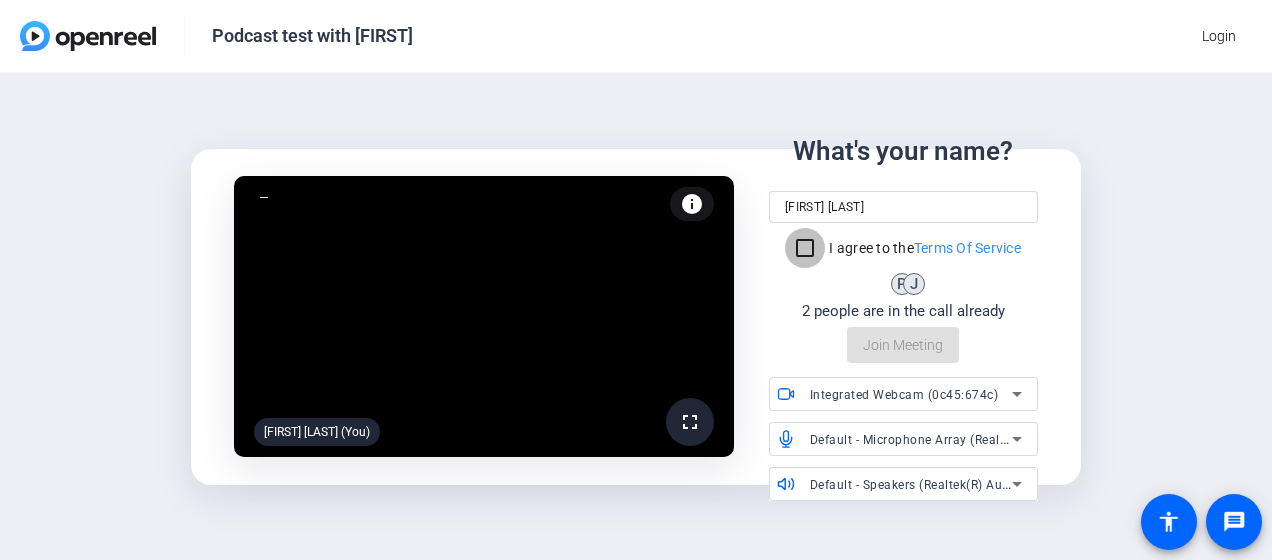 click on "I agree to the  Terms Of Service" at bounding box center (805, 248) 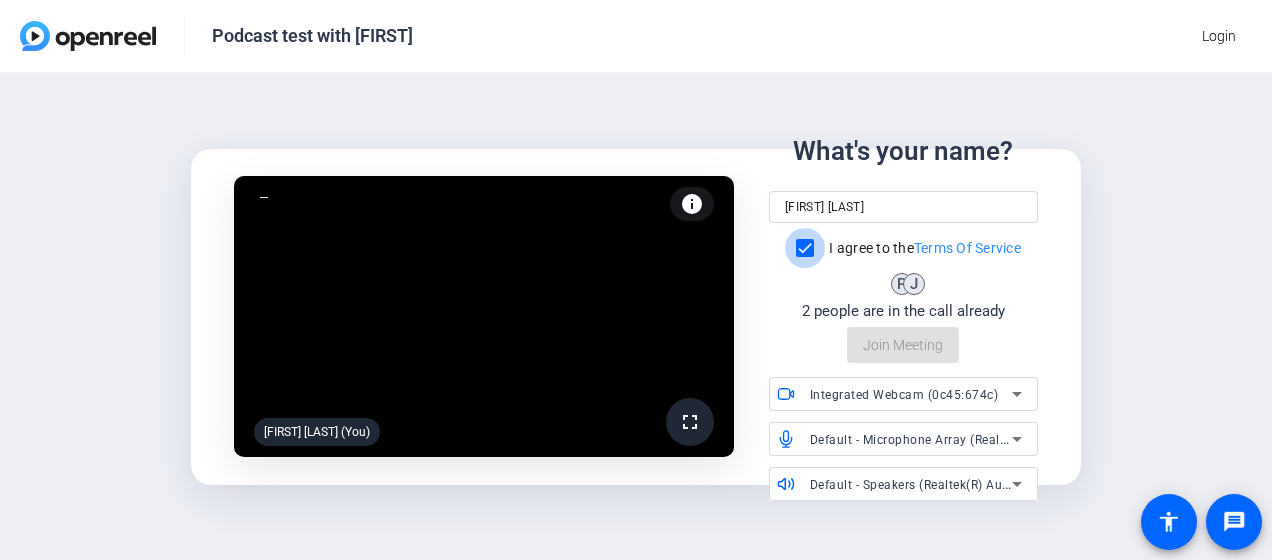 checkbox on "true" 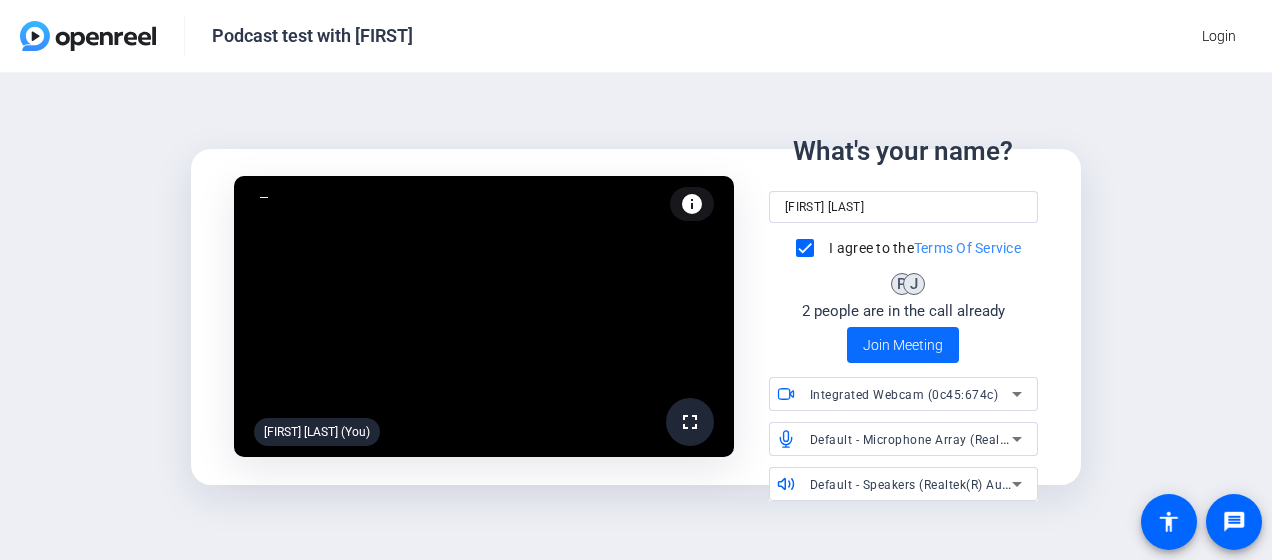 click on "Join Meeting" 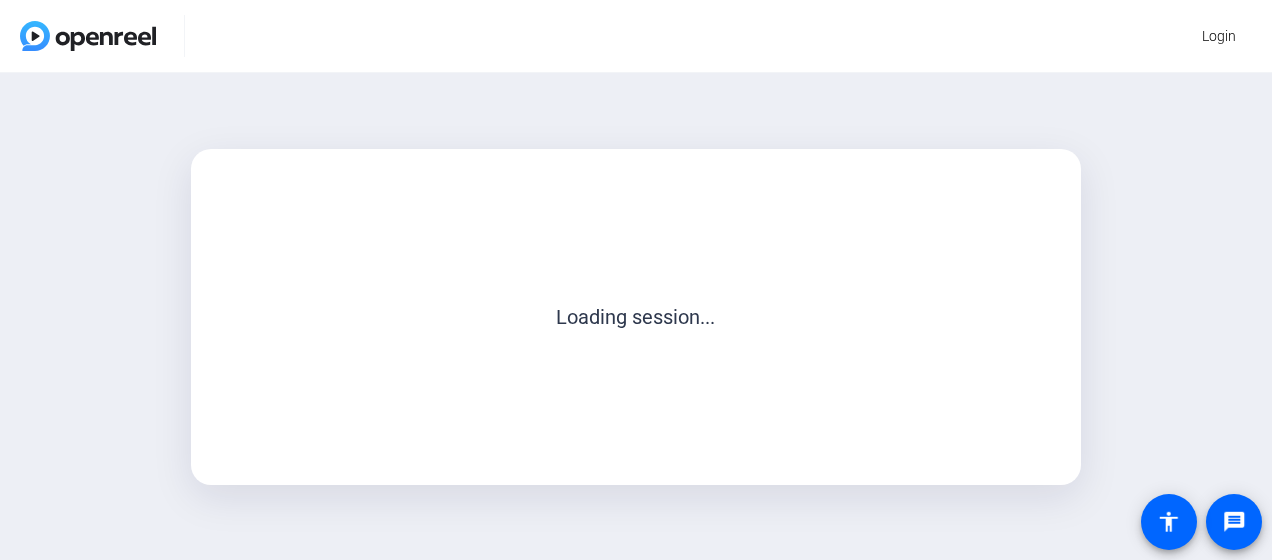 scroll, scrollTop: 0, scrollLeft: 0, axis: both 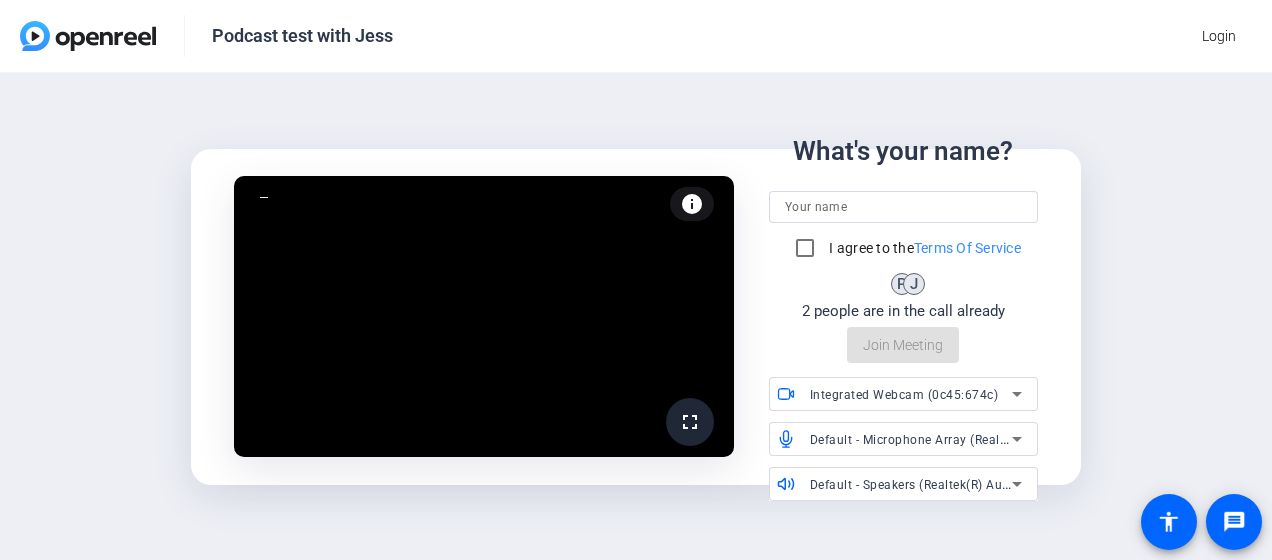 click on "fullscreen info Test your audio and video What's your name? I agree to the  Terms Of Service P J 2 people are in the call already  Join Meeting
Integrated Webcam (0c45:674c)
Default - Microphone Array (Realtek(R) Audio)
Default - Speakers (Realtek(R) Audio)" 